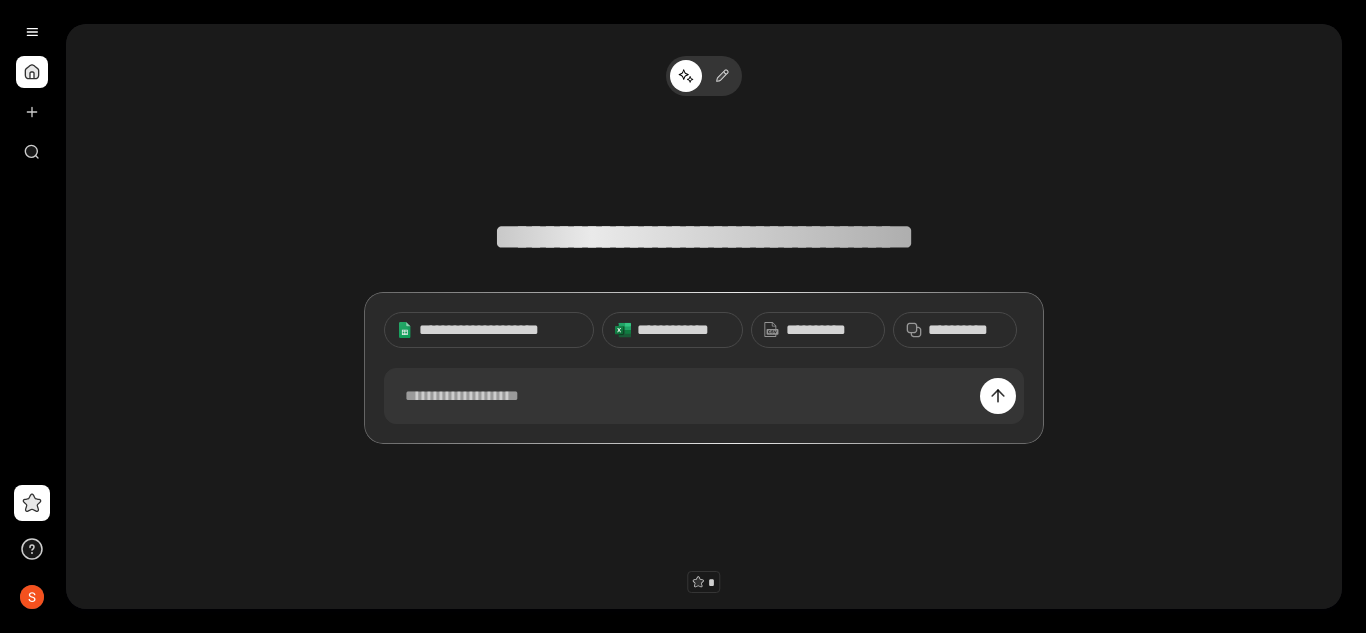 scroll, scrollTop: 0, scrollLeft: 0, axis: both 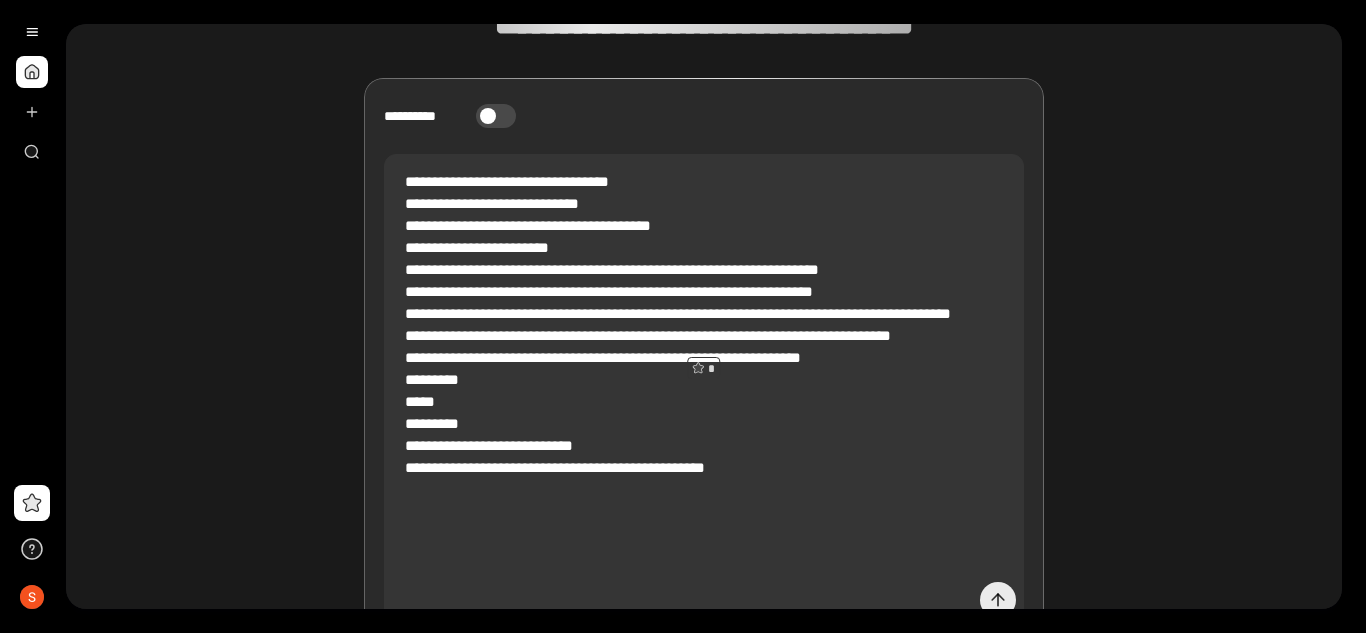 click at bounding box center (998, 600) 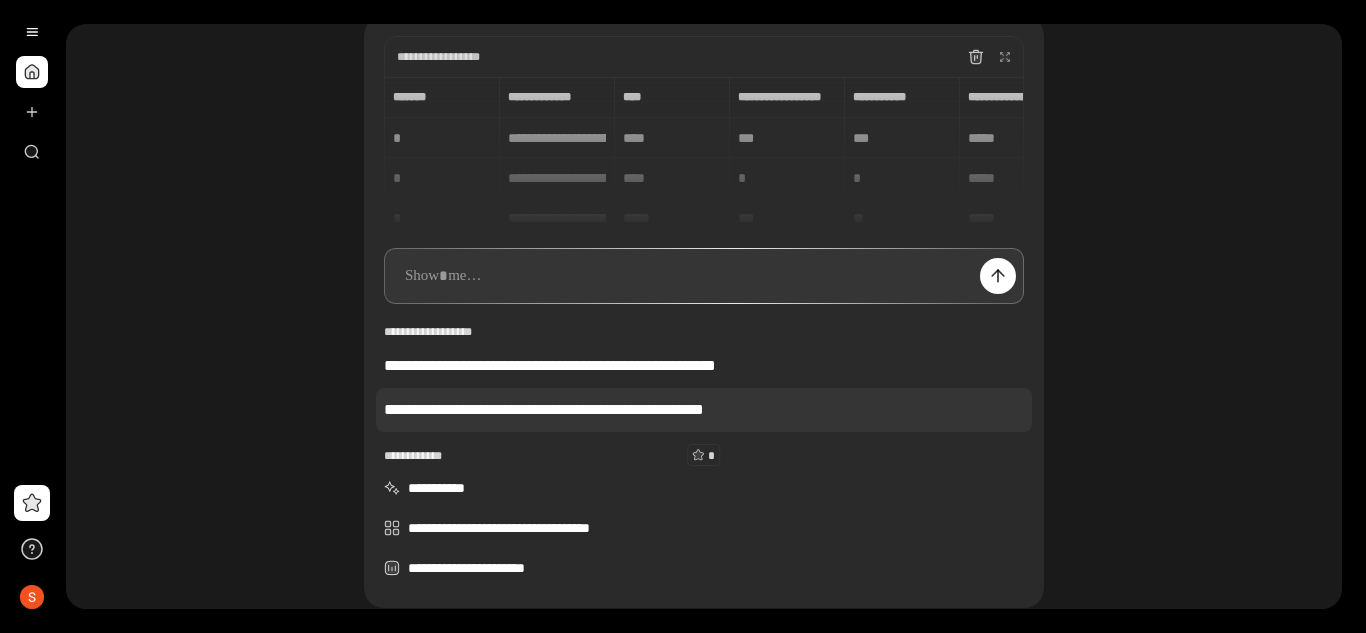scroll, scrollTop: 0, scrollLeft: 0, axis: both 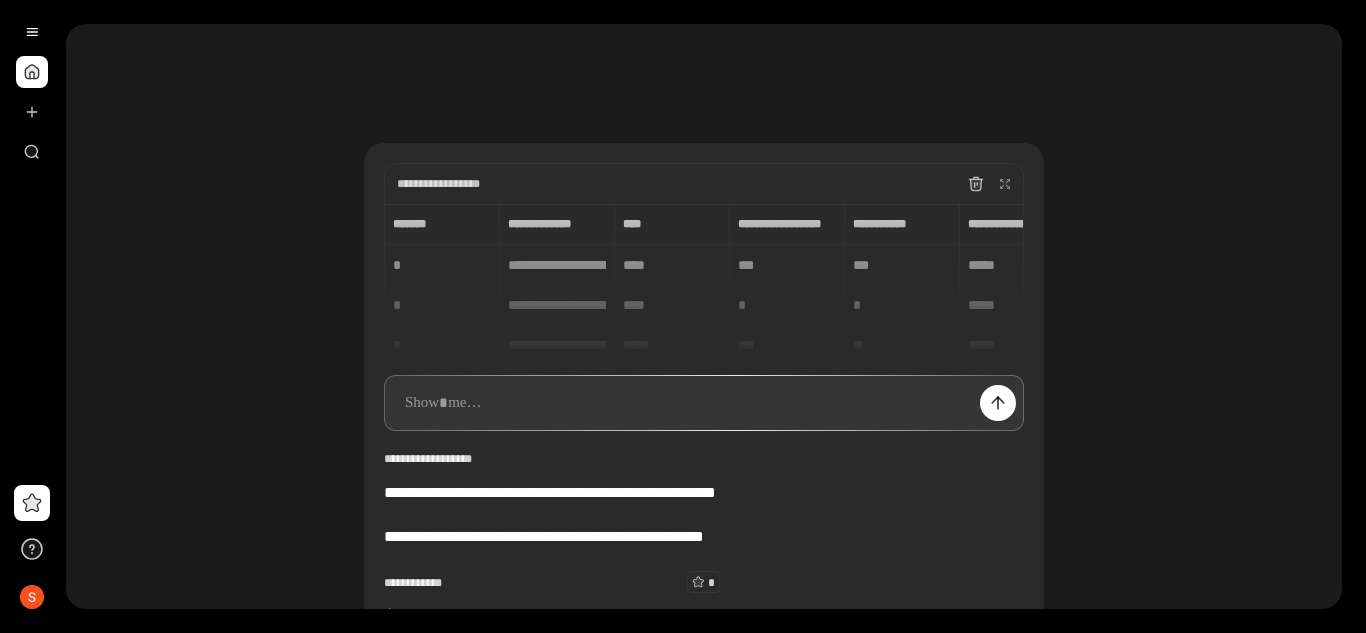 click on "**********" at bounding box center [704, 279] 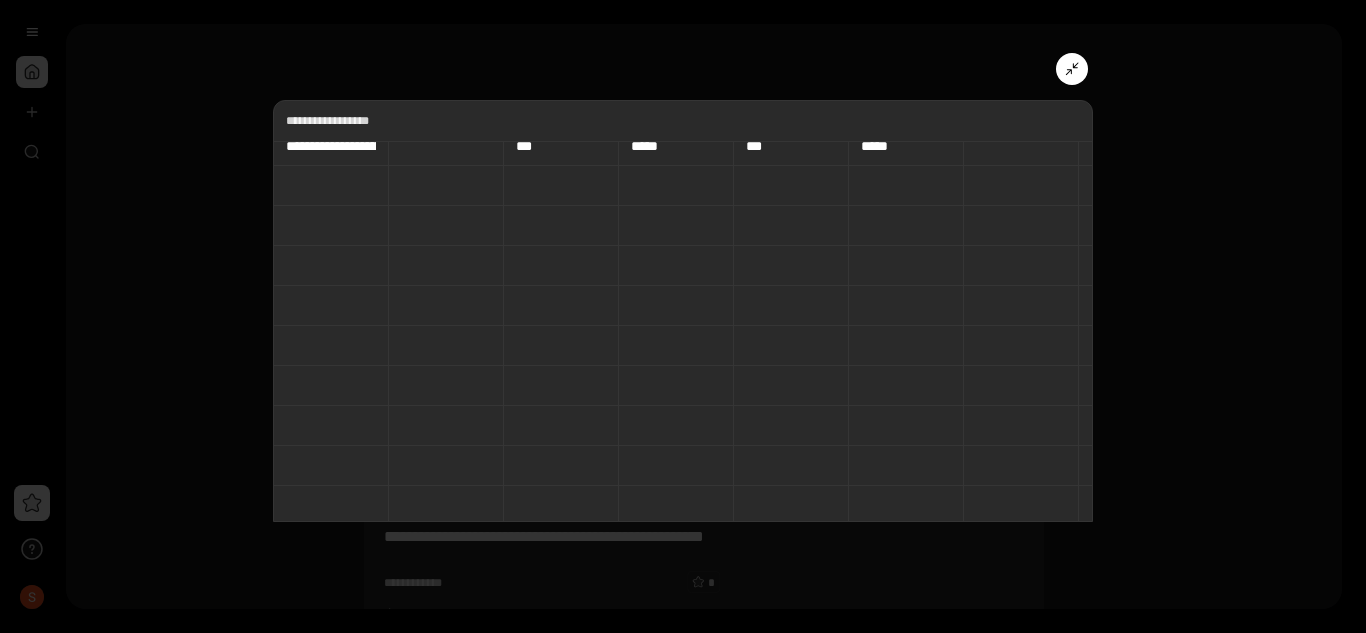 scroll, scrollTop: 0, scrollLeft: 0, axis: both 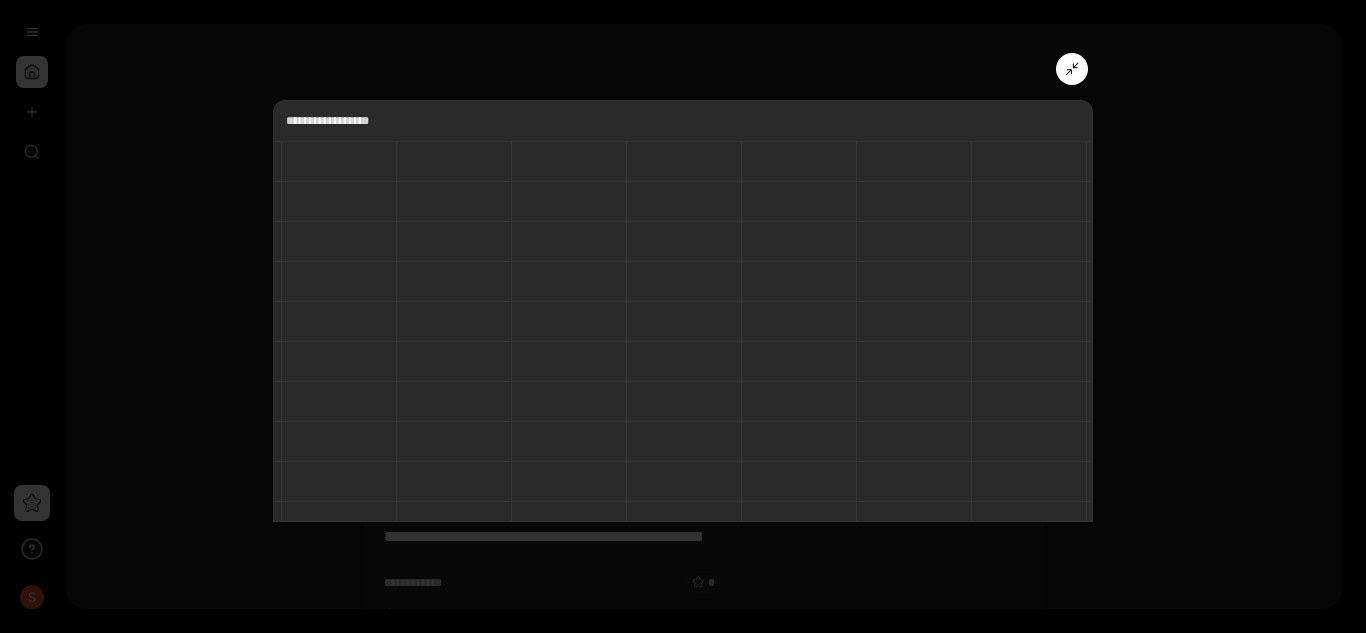 click on "**********" at bounding box center [683, 311] 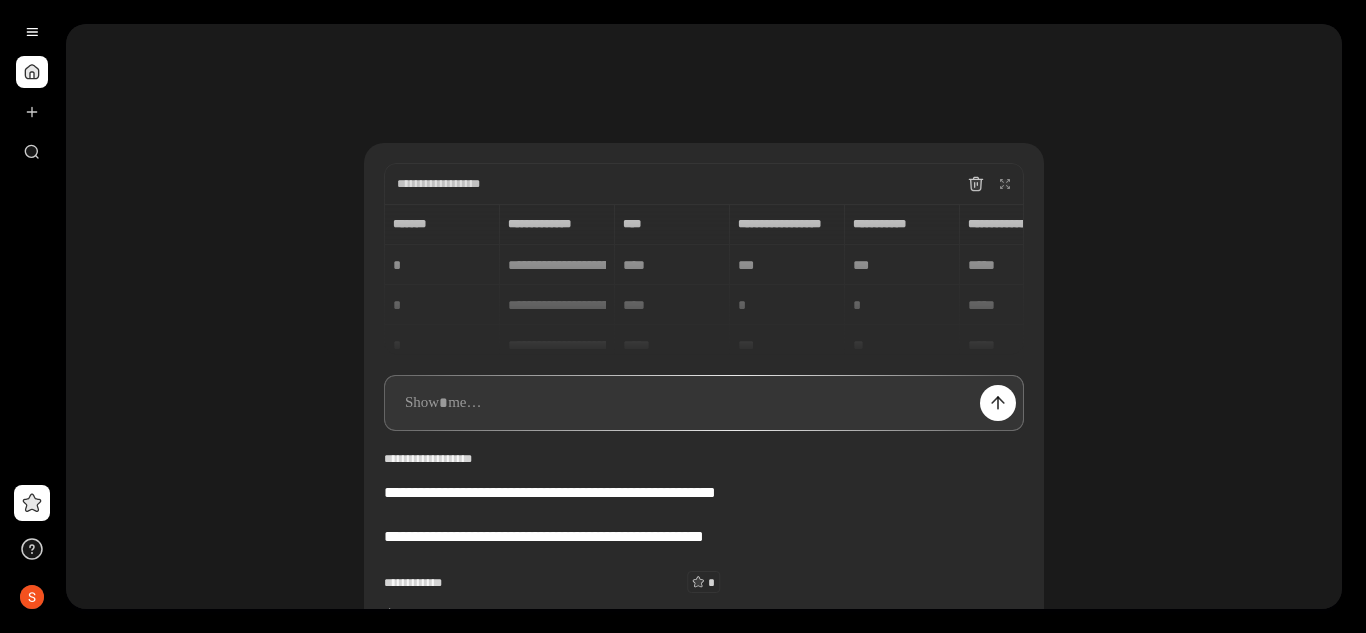 click at bounding box center [704, 403] 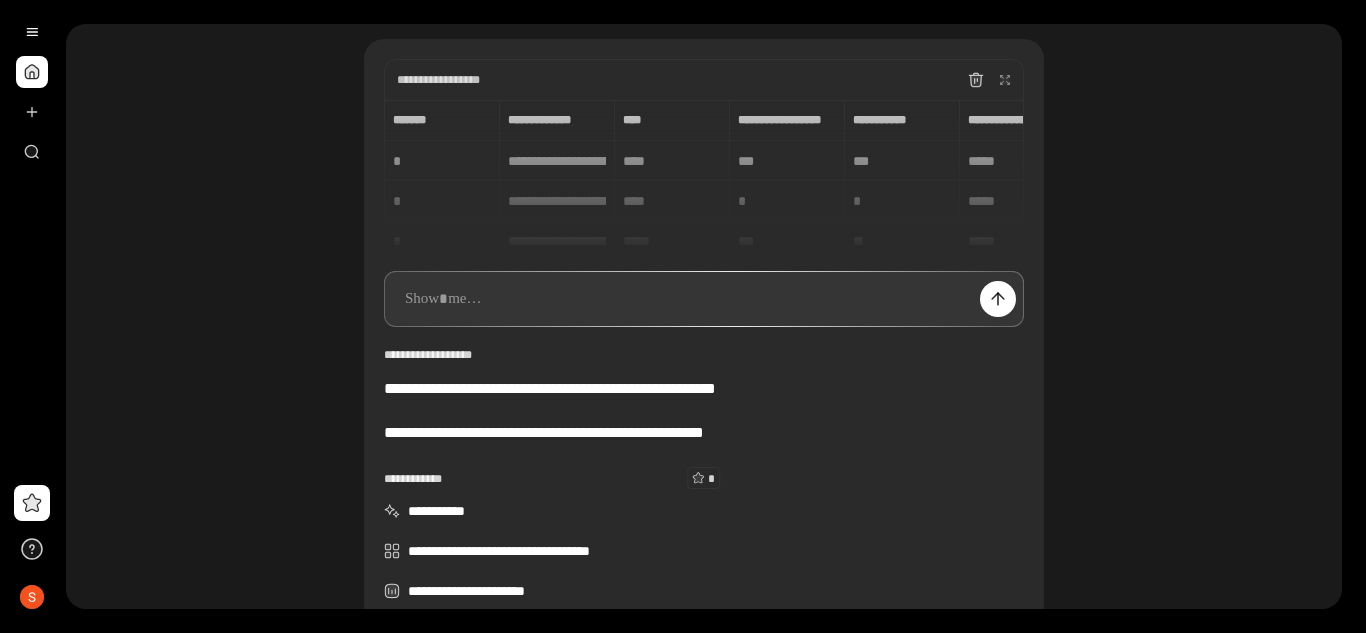 scroll, scrollTop: 200, scrollLeft: 0, axis: vertical 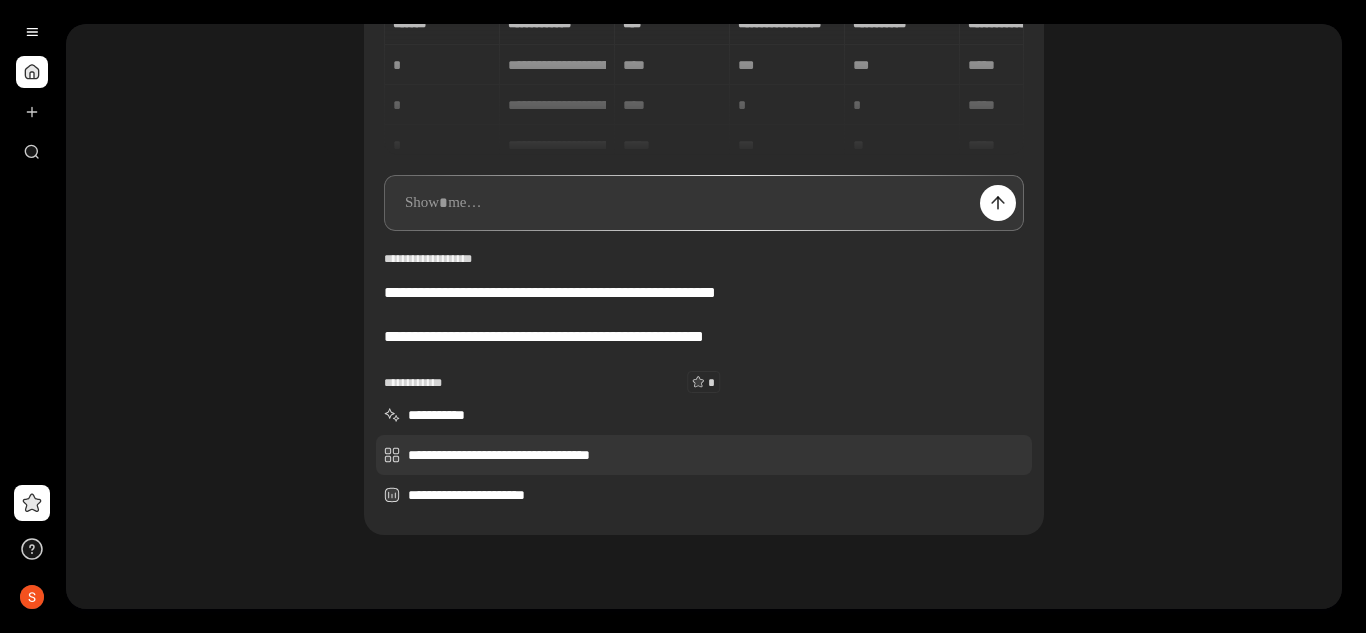 click on "**********" at bounding box center (704, 455) 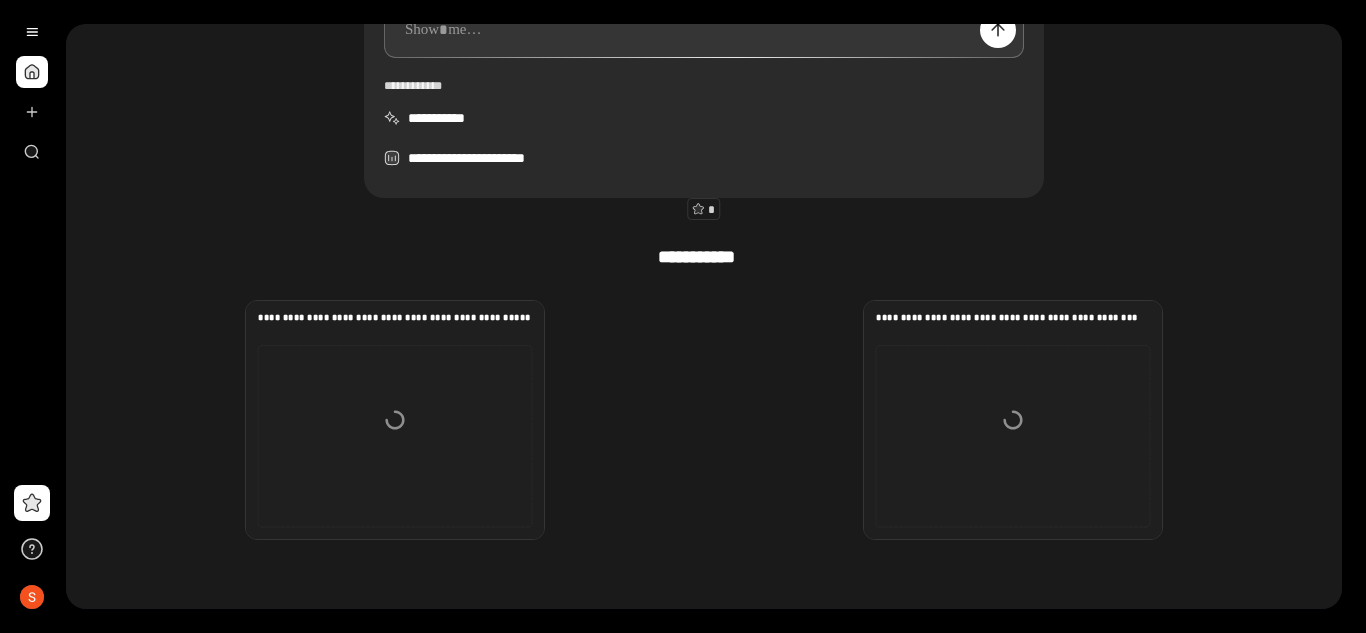 scroll, scrollTop: 500, scrollLeft: 0, axis: vertical 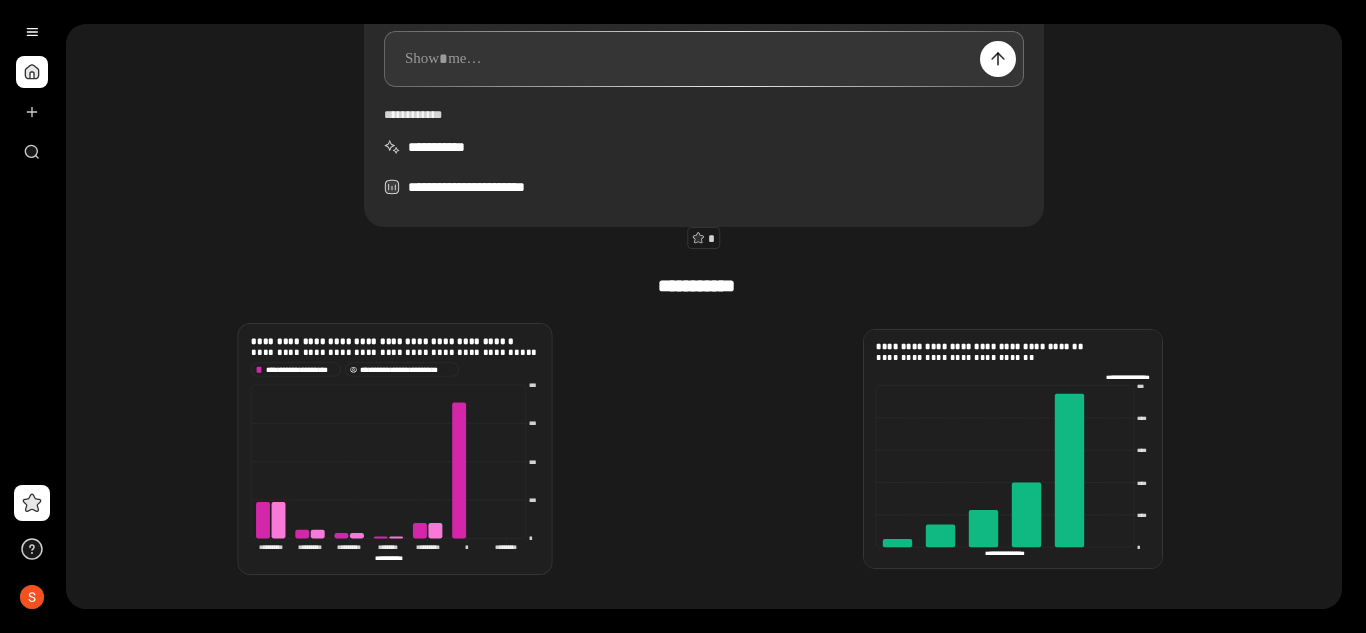 drag, startPoint x: 474, startPoint y: 380, endPoint x: 401, endPoint y: 376, distance: 73.109505 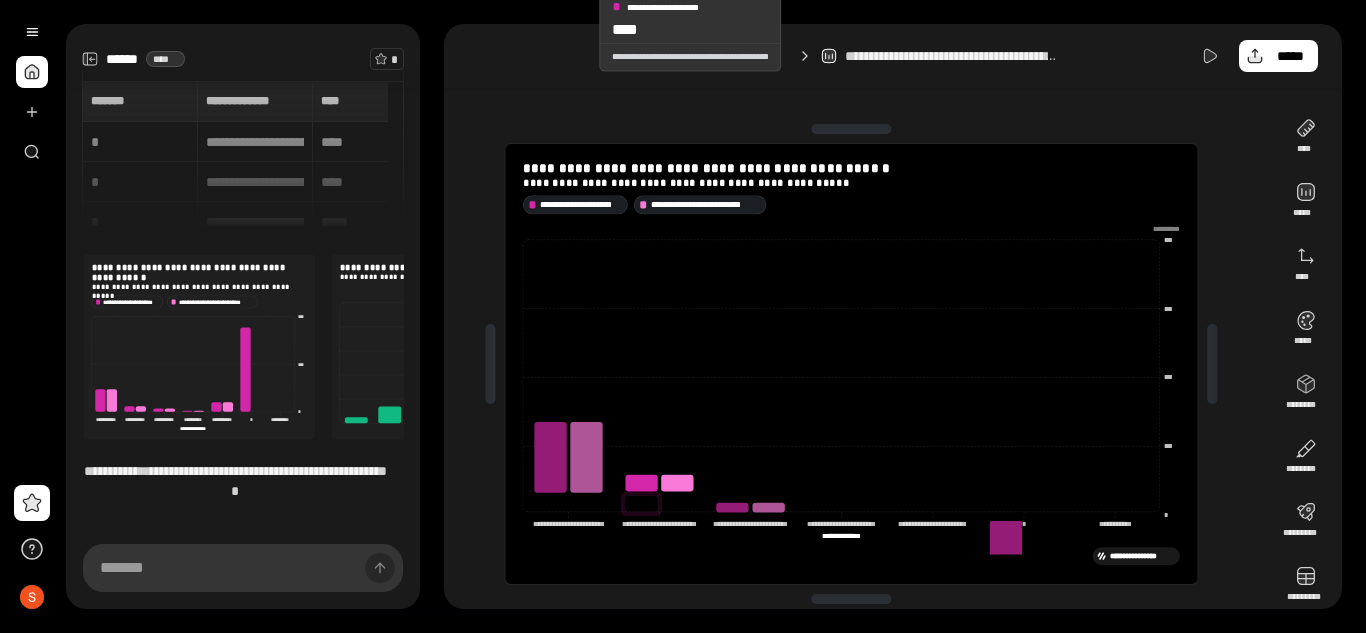 scroll, scrollTop: 291, scrollLeft: 0, axis: vertical 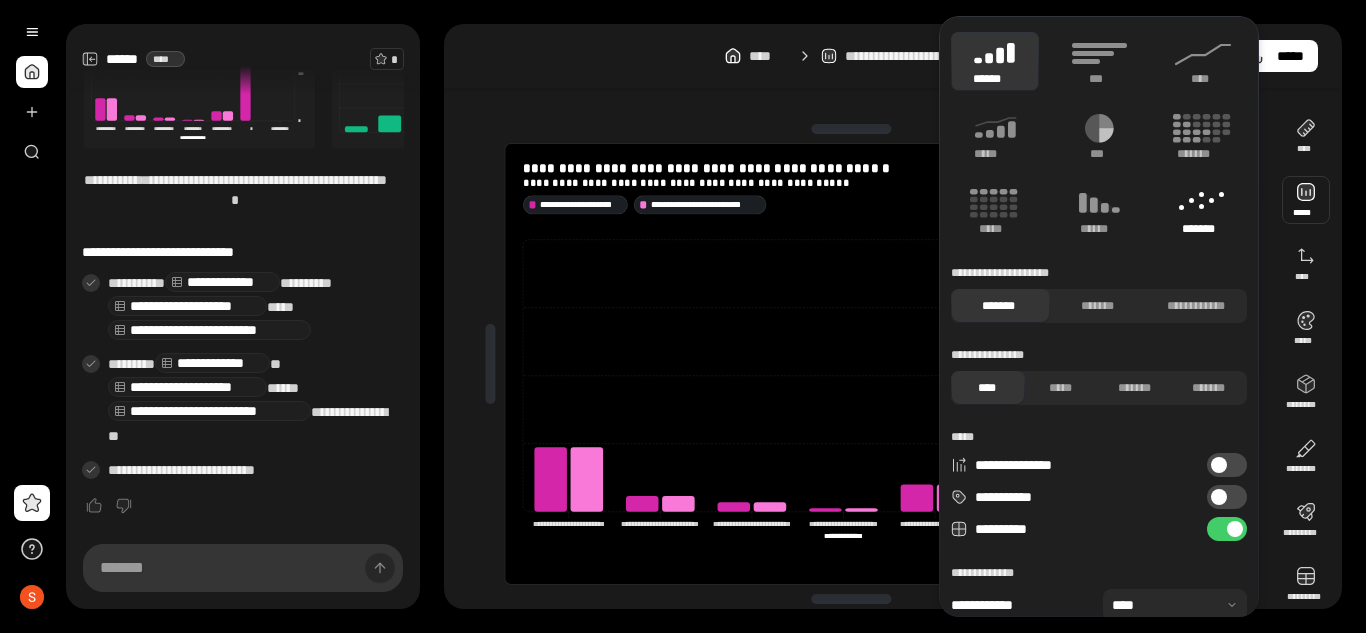 click 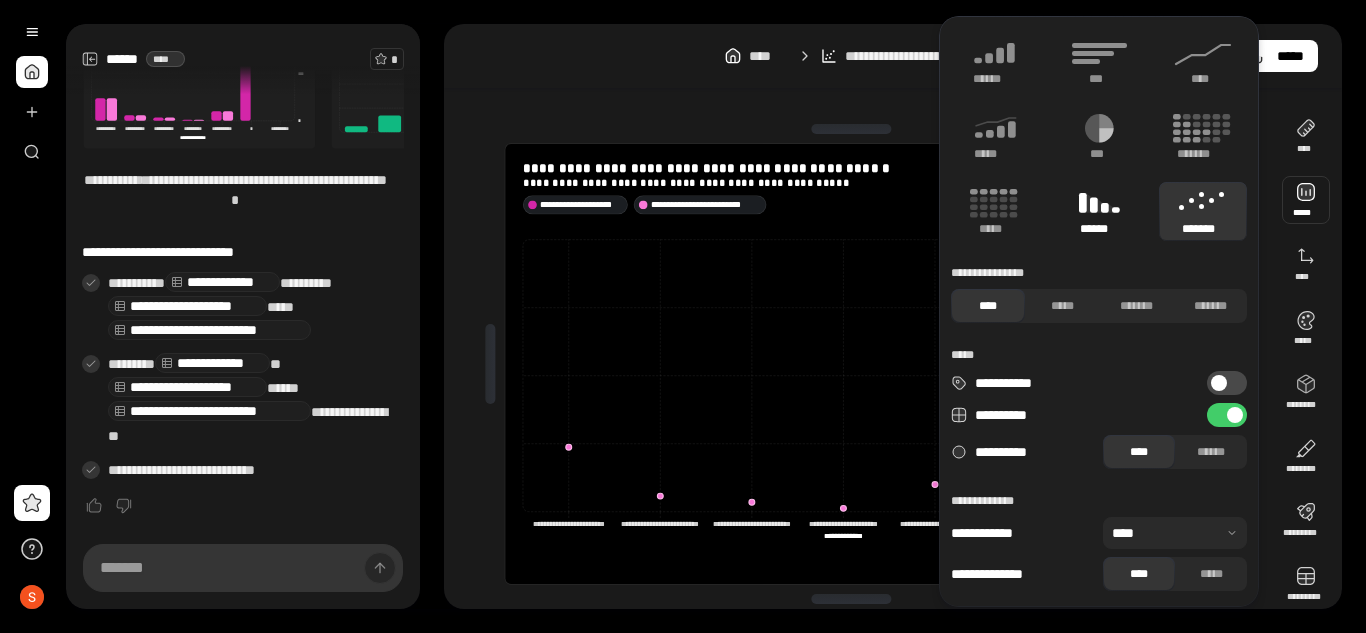 click 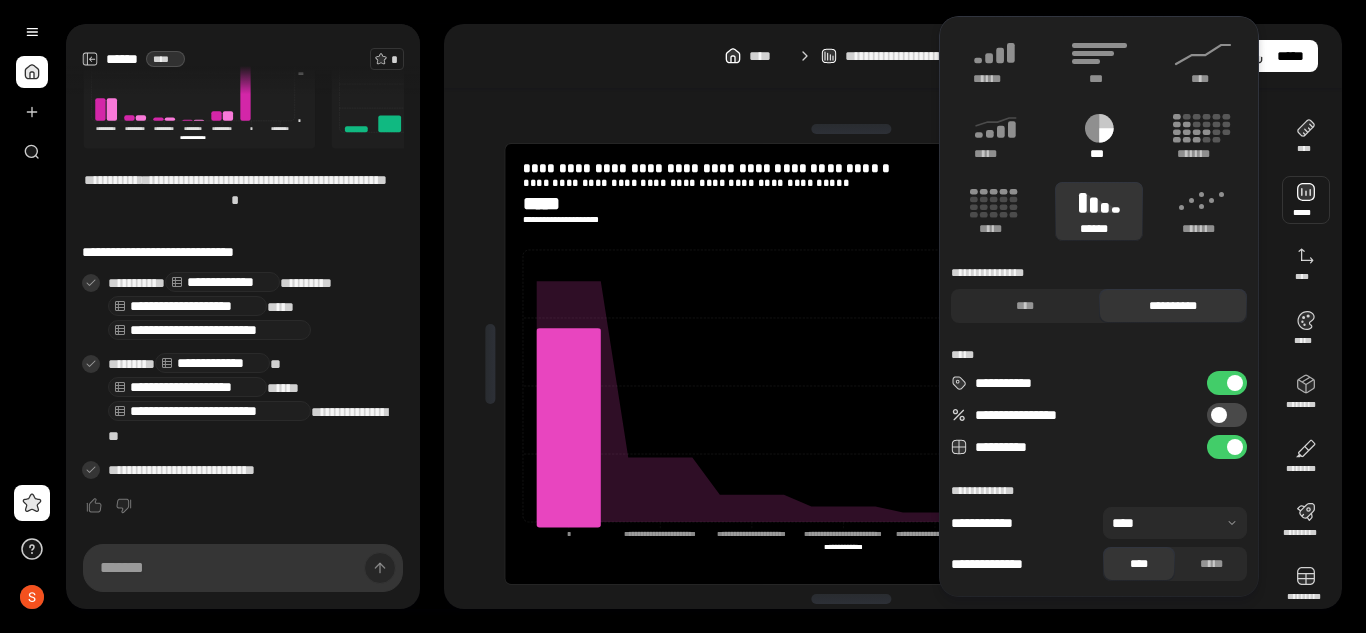 type on "**********" 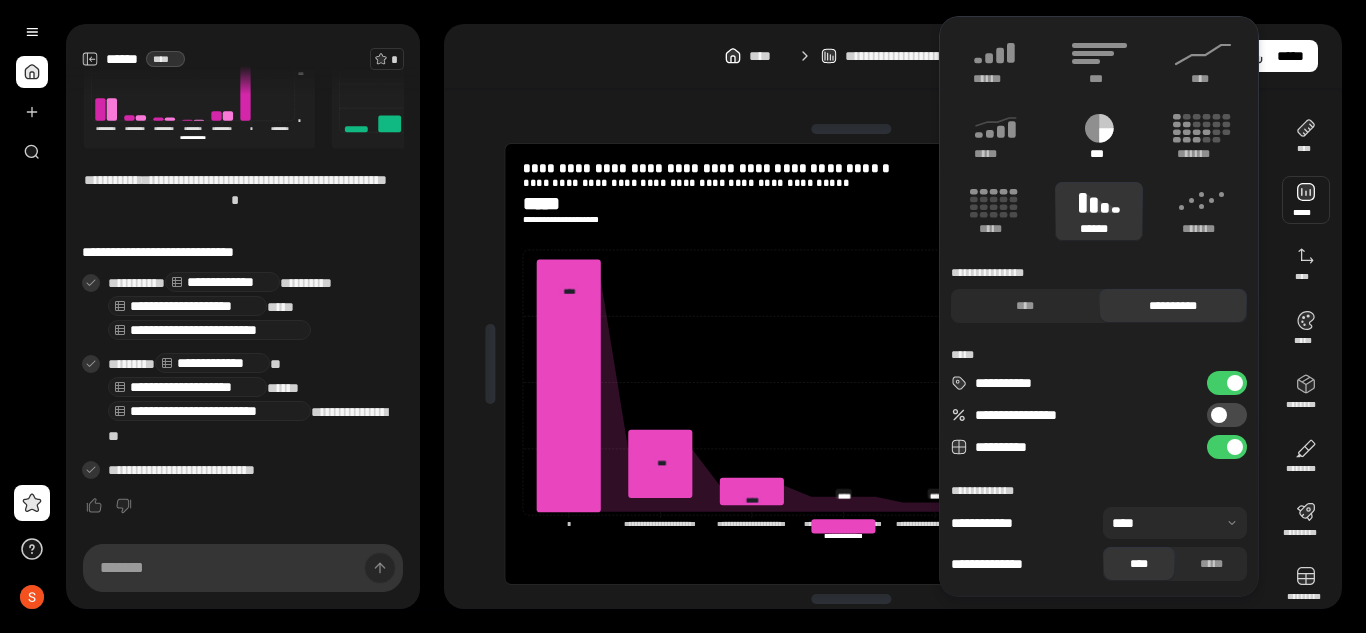 click 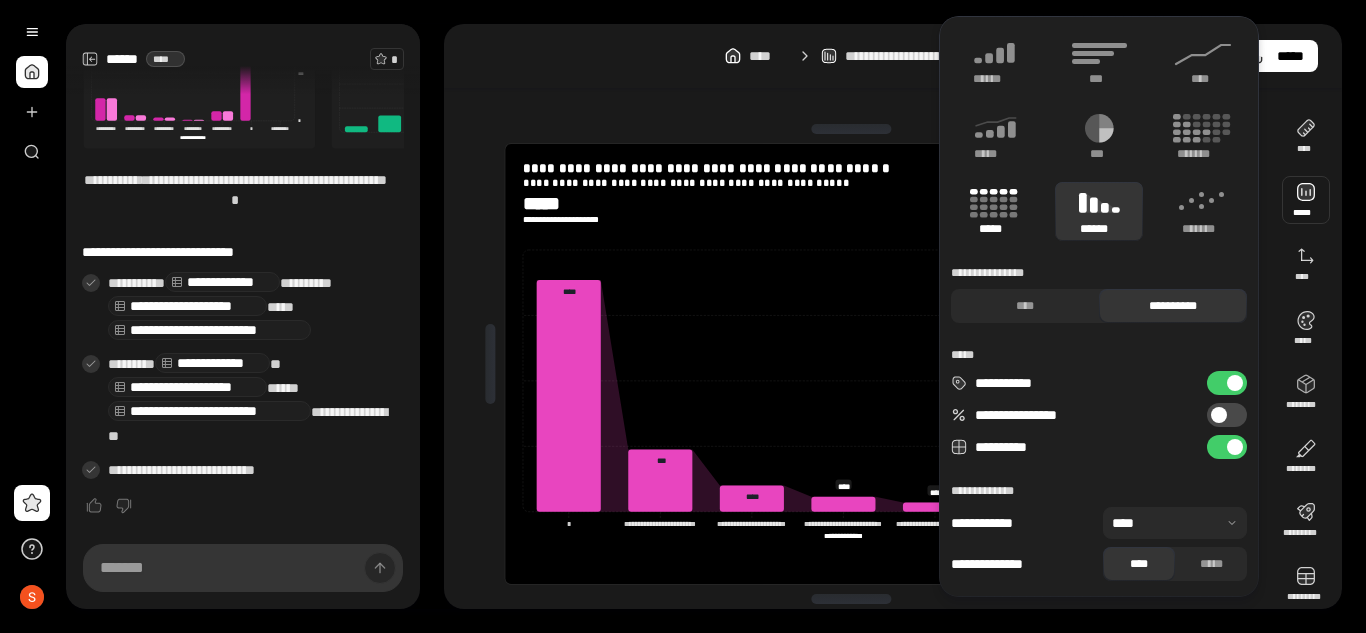 click 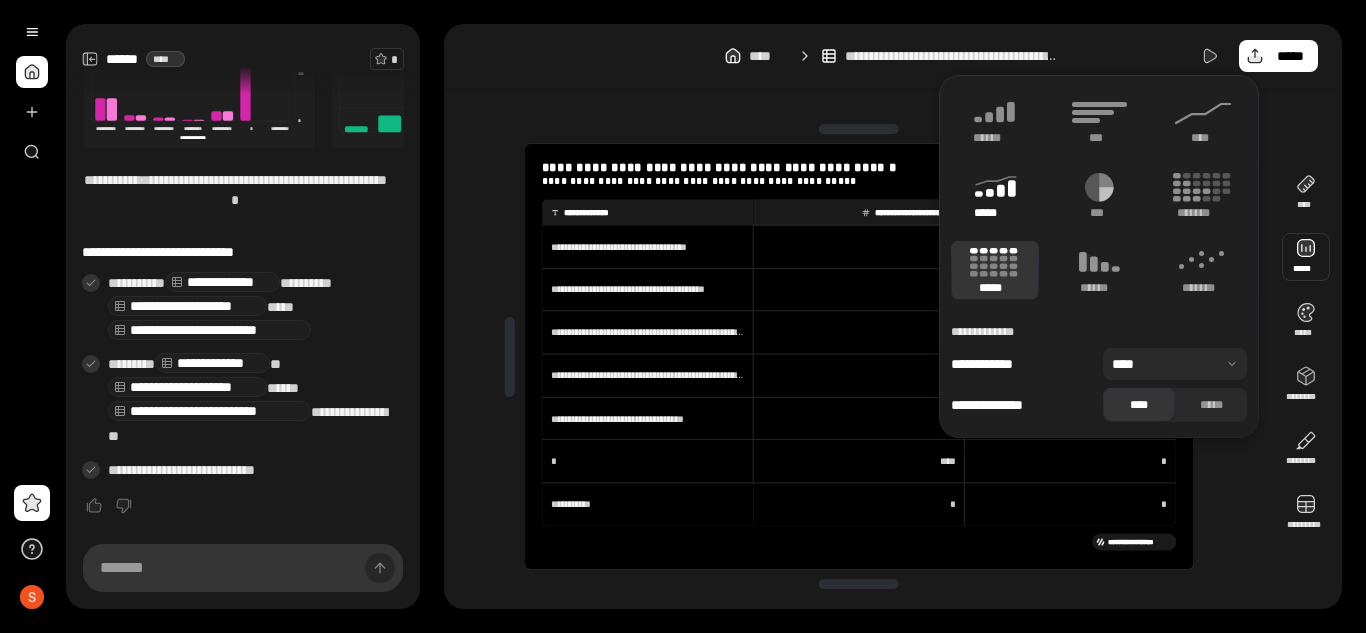 click 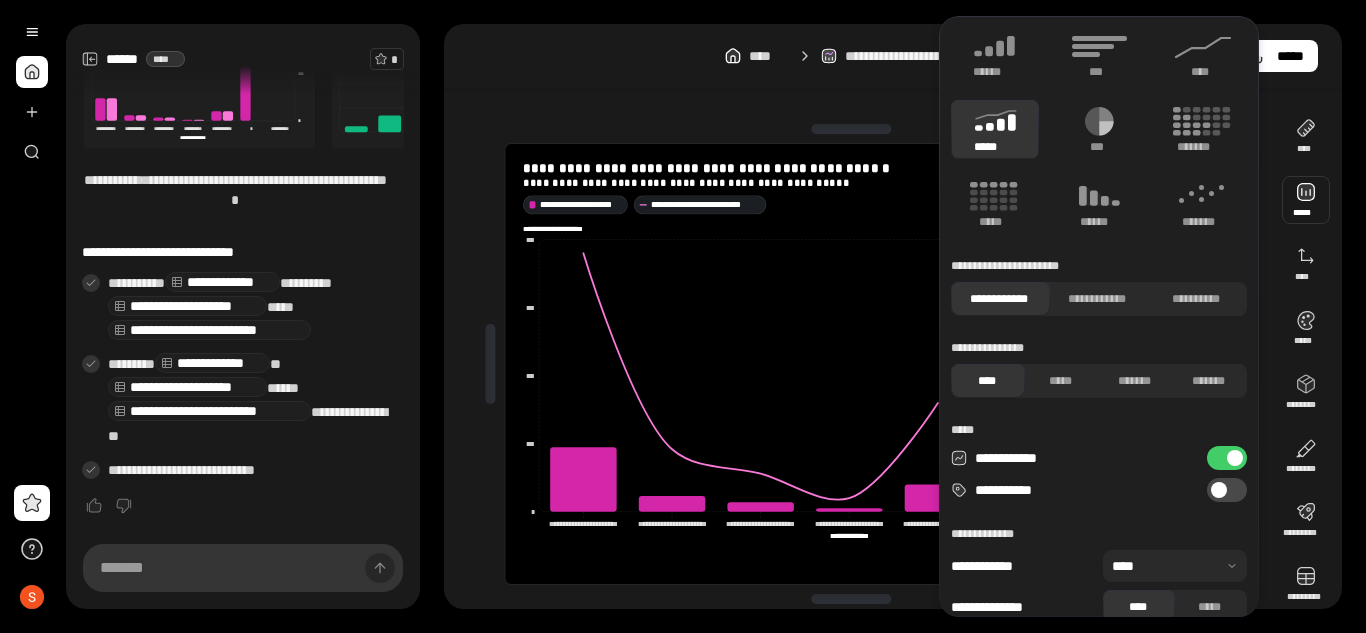 scroll, scrollTop: 0, scrollLeft: 0, axis: both 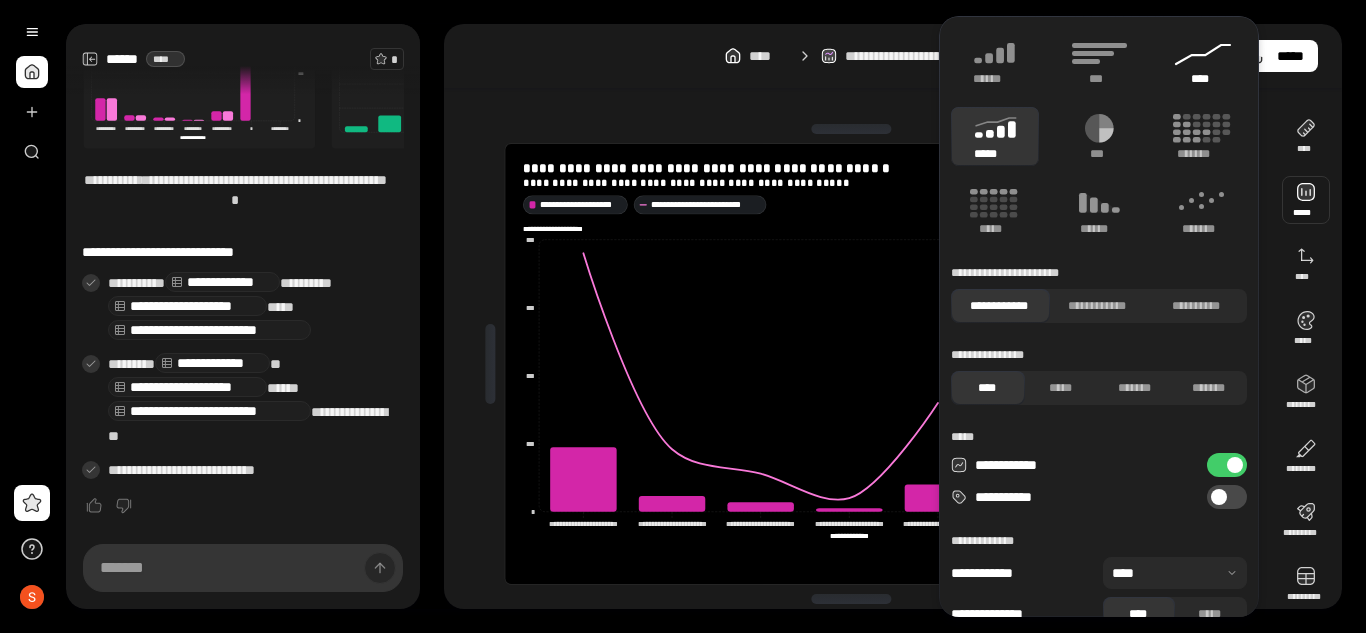 click on "****" at bounding box center (1203, 79) 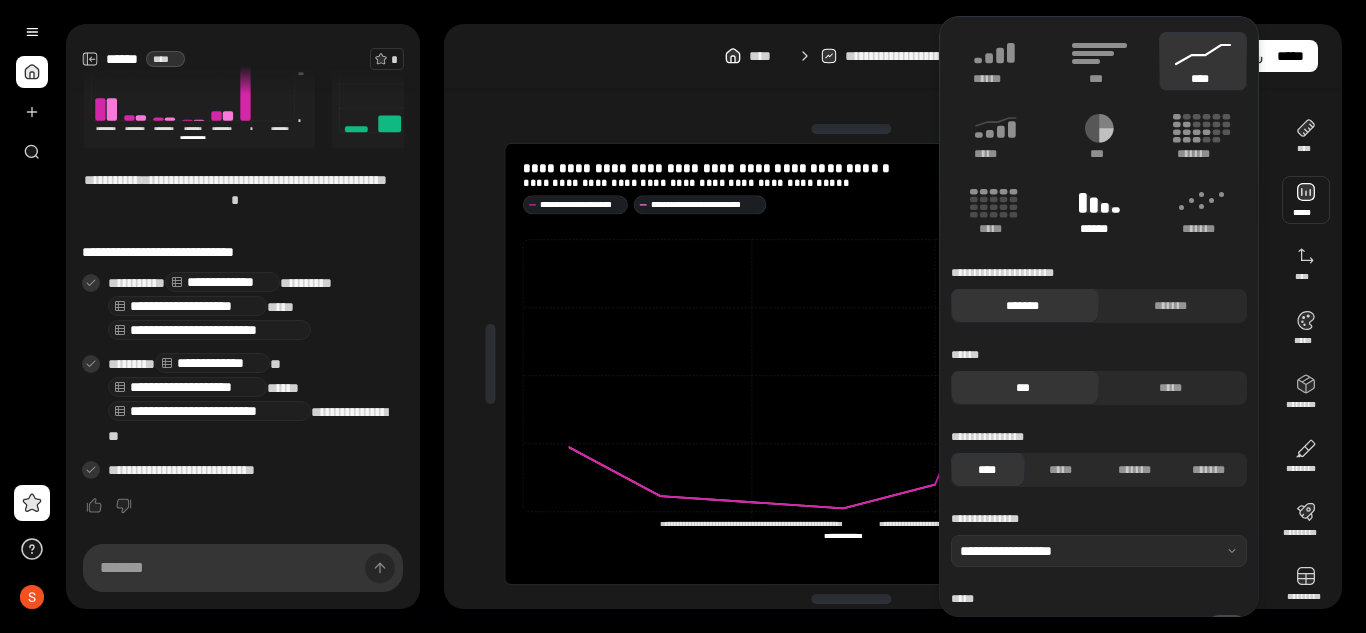 click 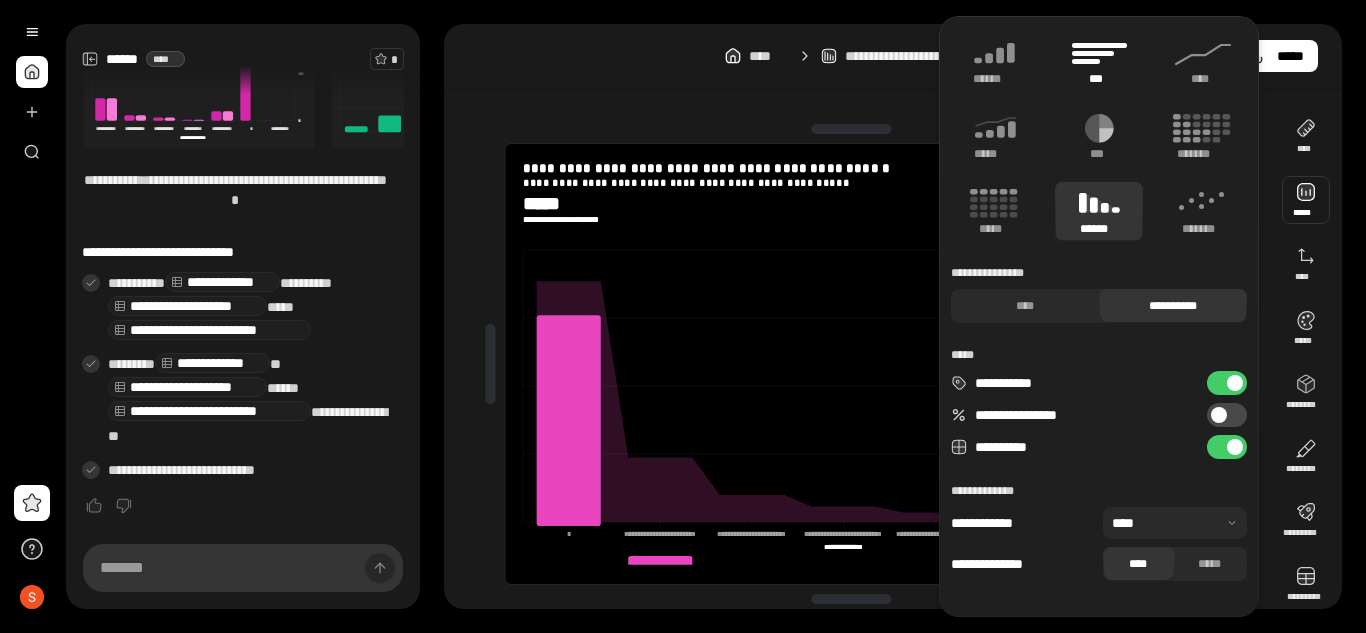type on "**********" 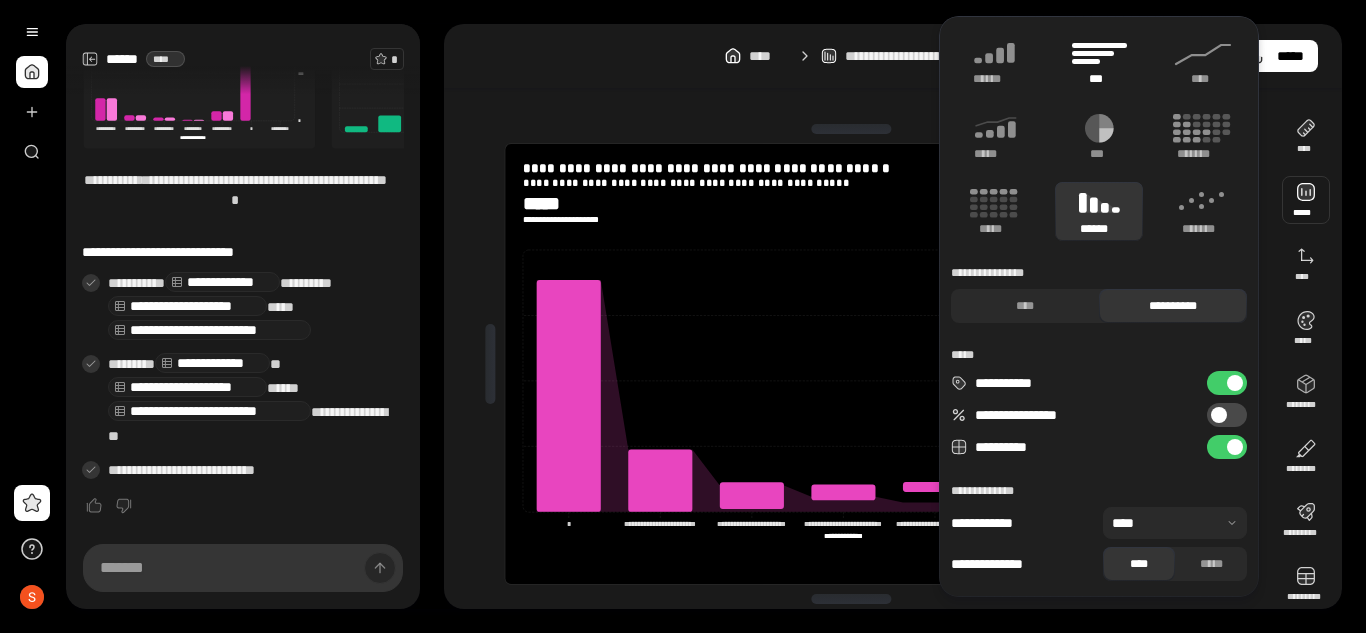 click 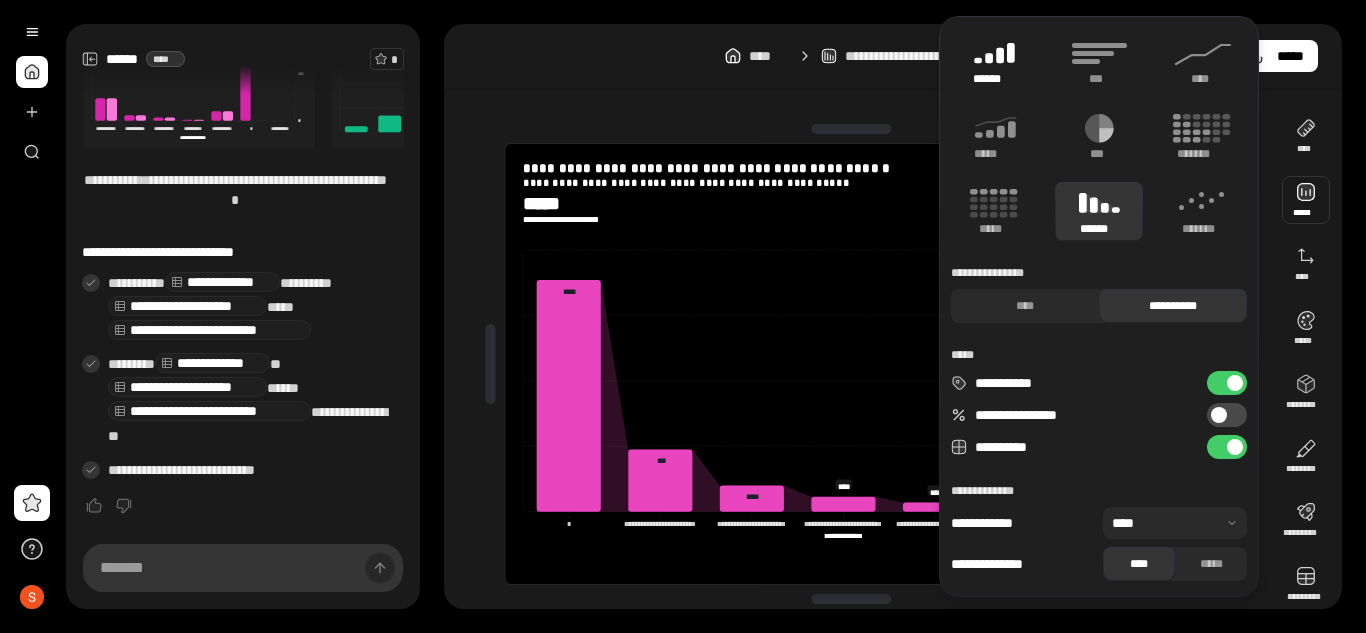 click 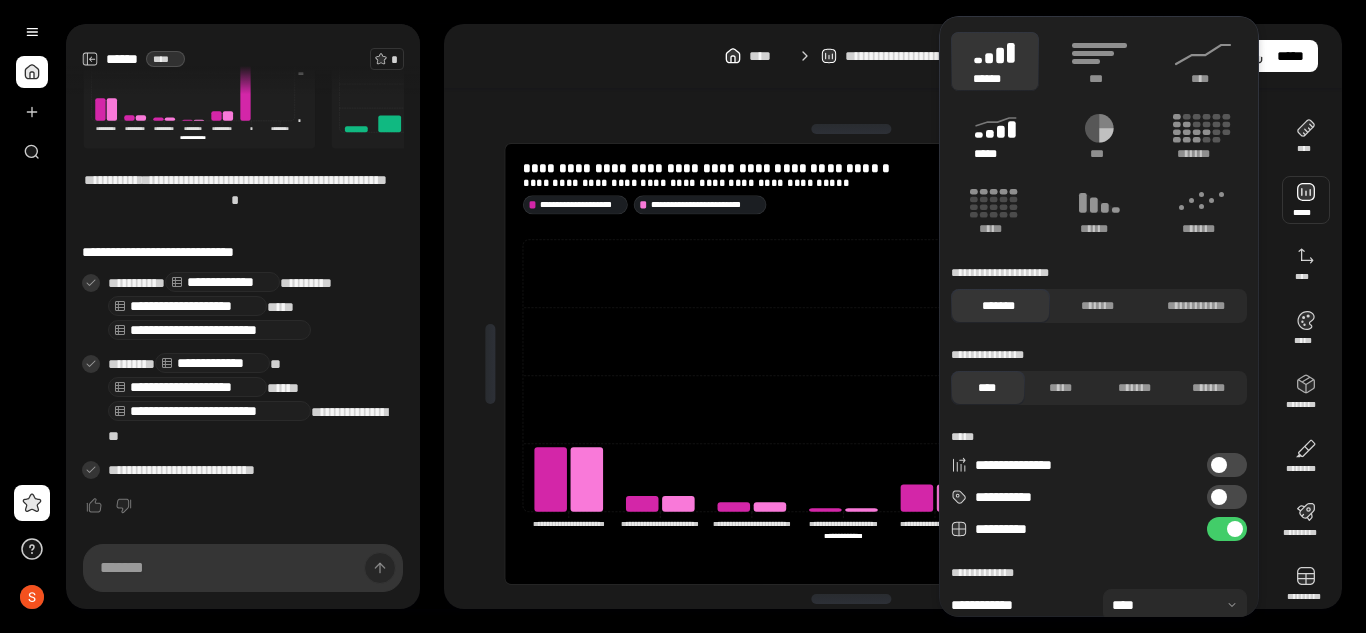 click 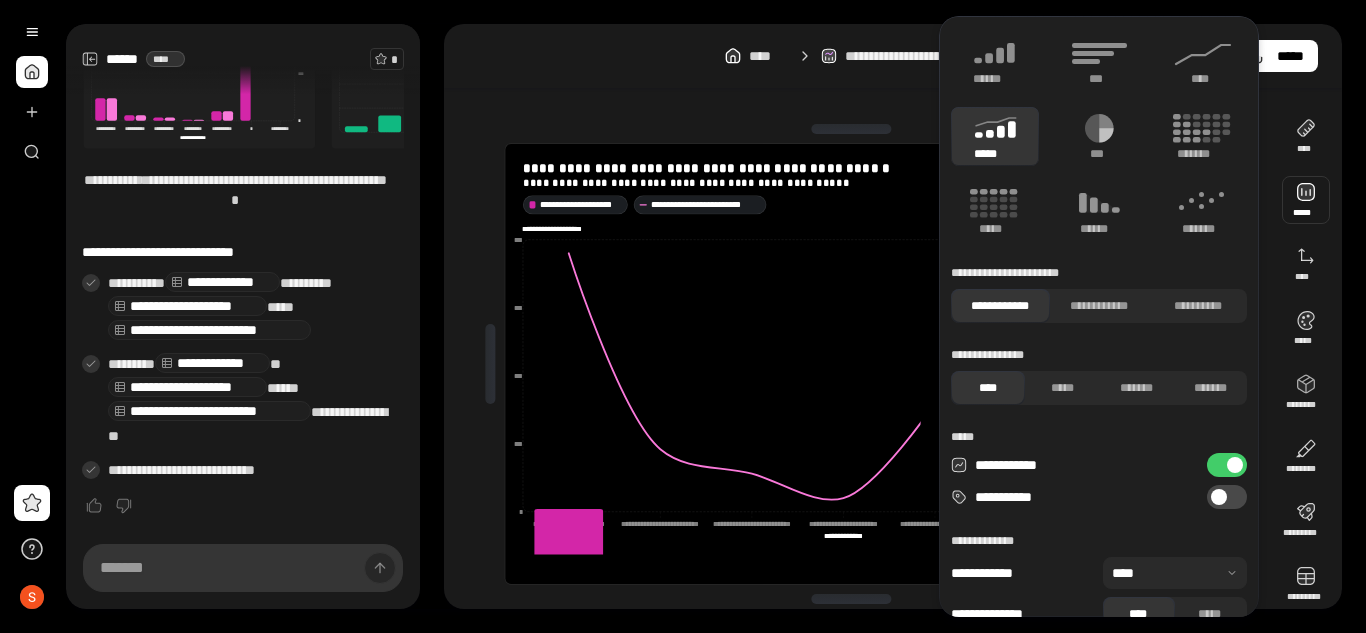 type on "**********" 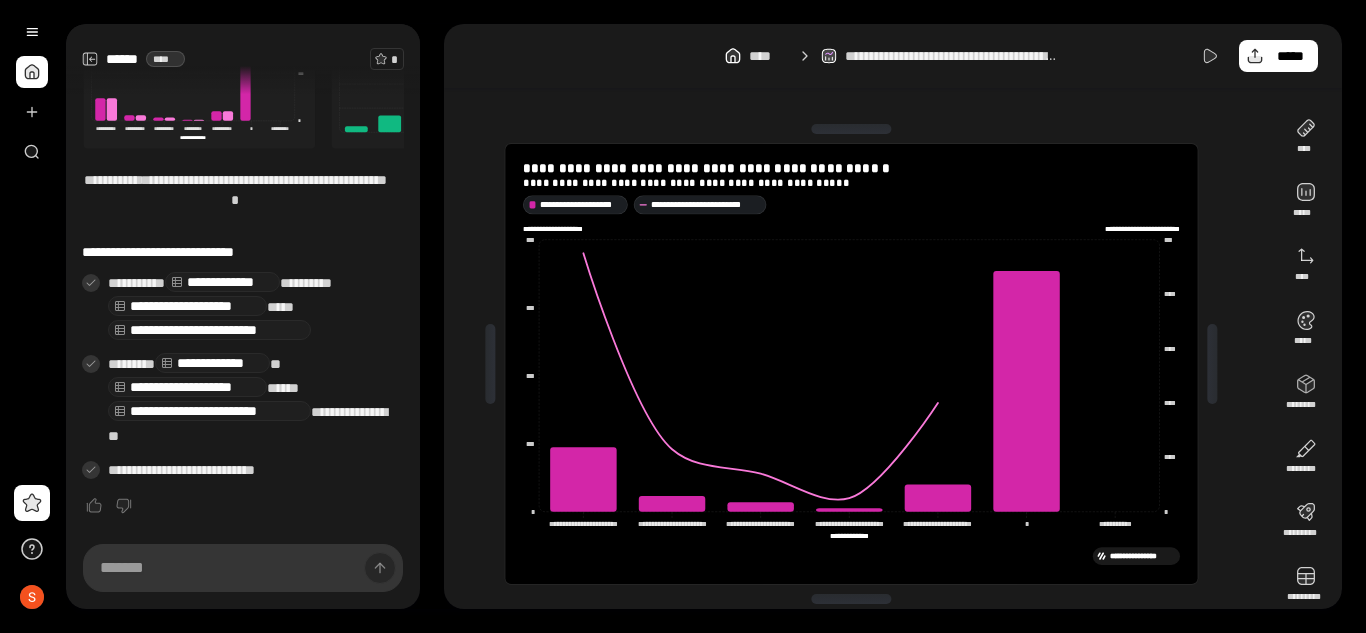 click on "**********" at bounding box center [859, 364] 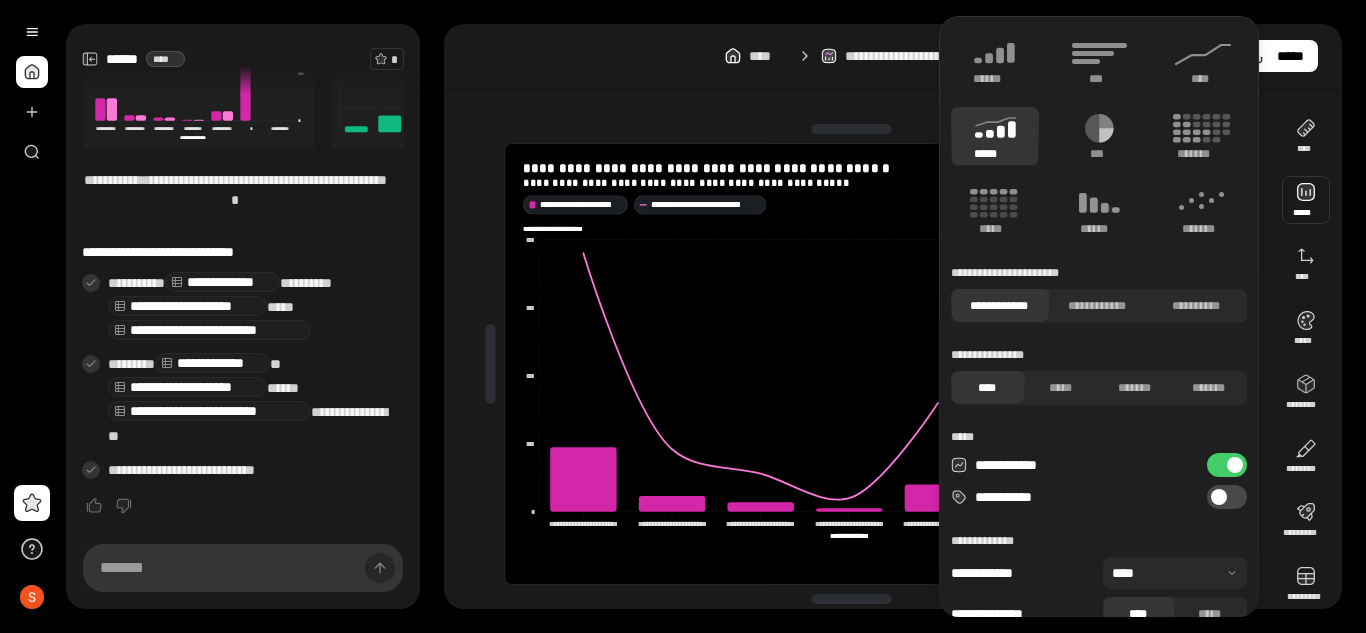 click at bounding box center (1306, 200) 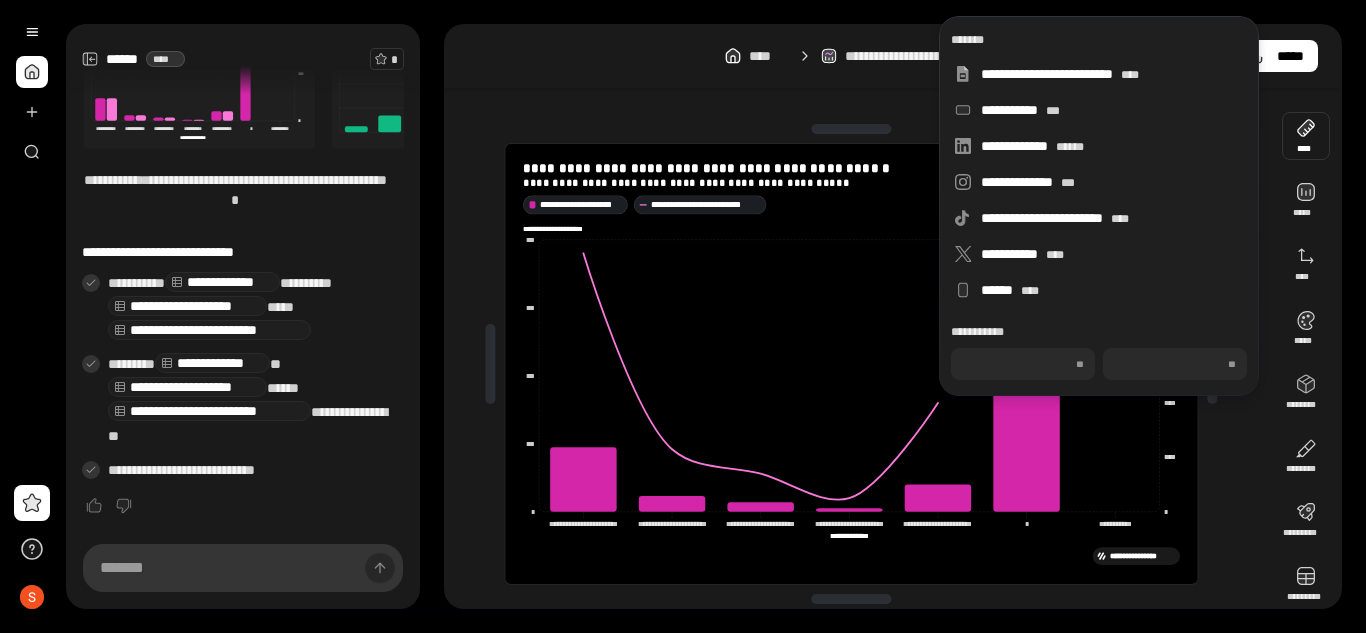 click at bounding box center [1306, 136] 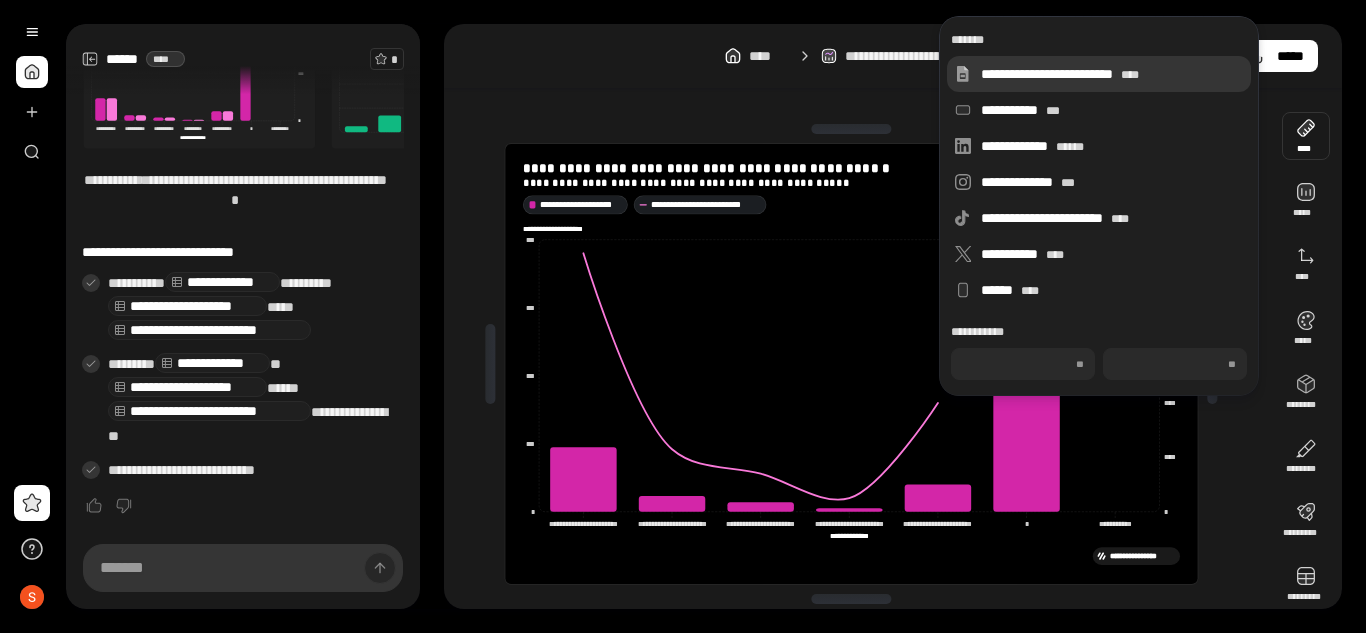 click on "**********" at bounding box center [1112, 74] 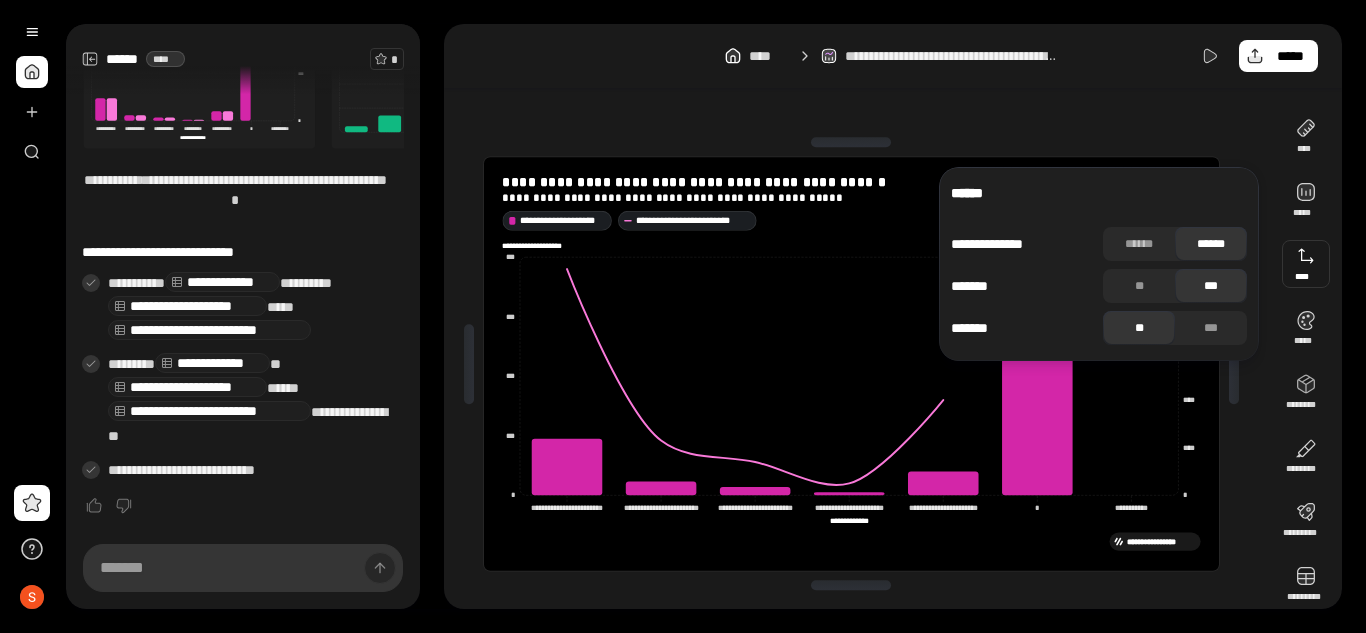 click at bounding box center [1306, 264] 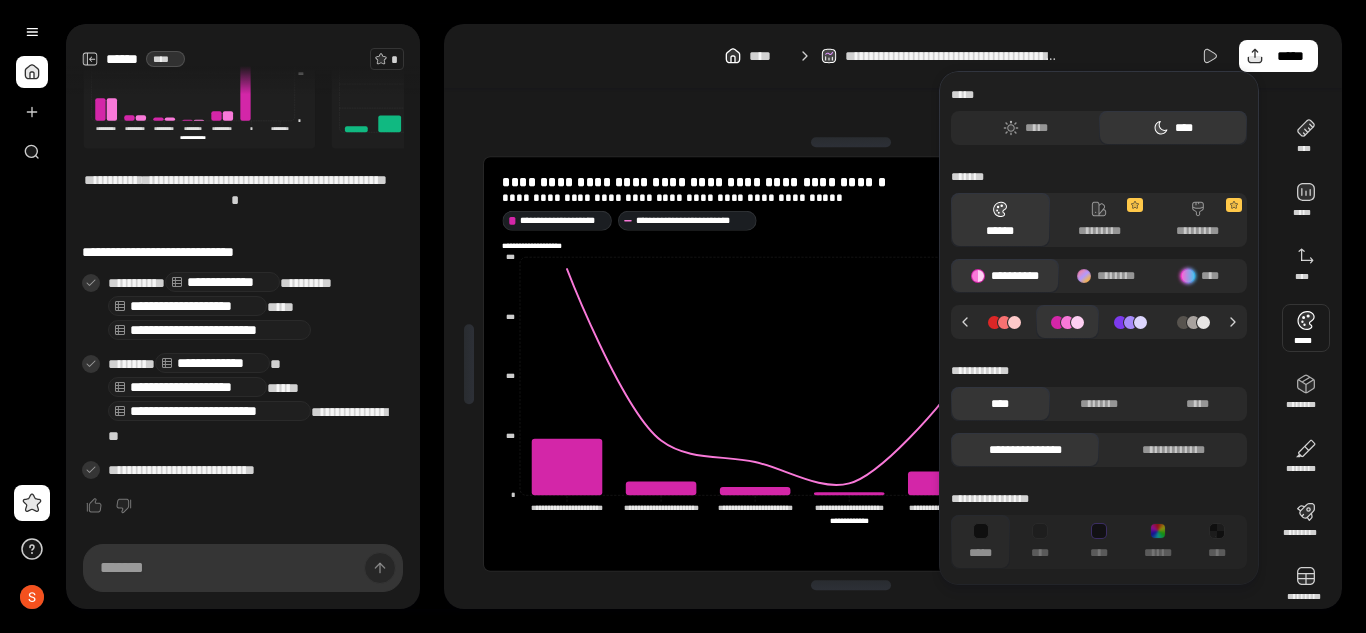 click at bounding box center (1306, 328) 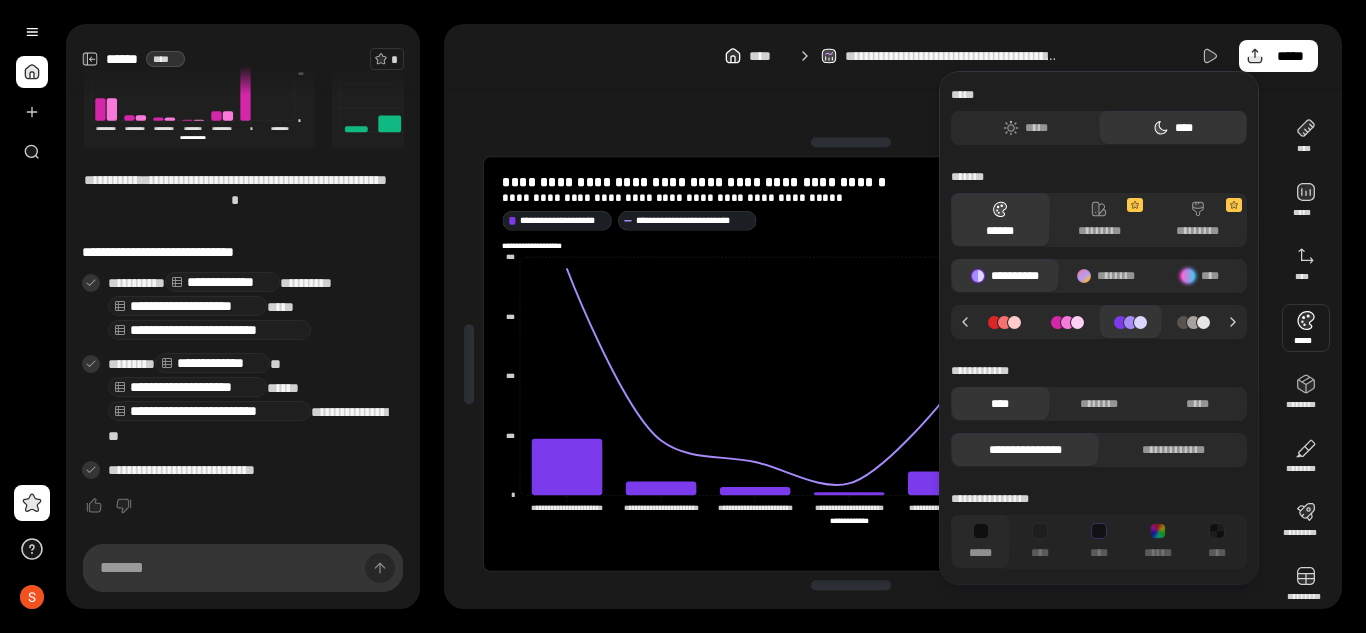 click at bounding box center [1306, 328] 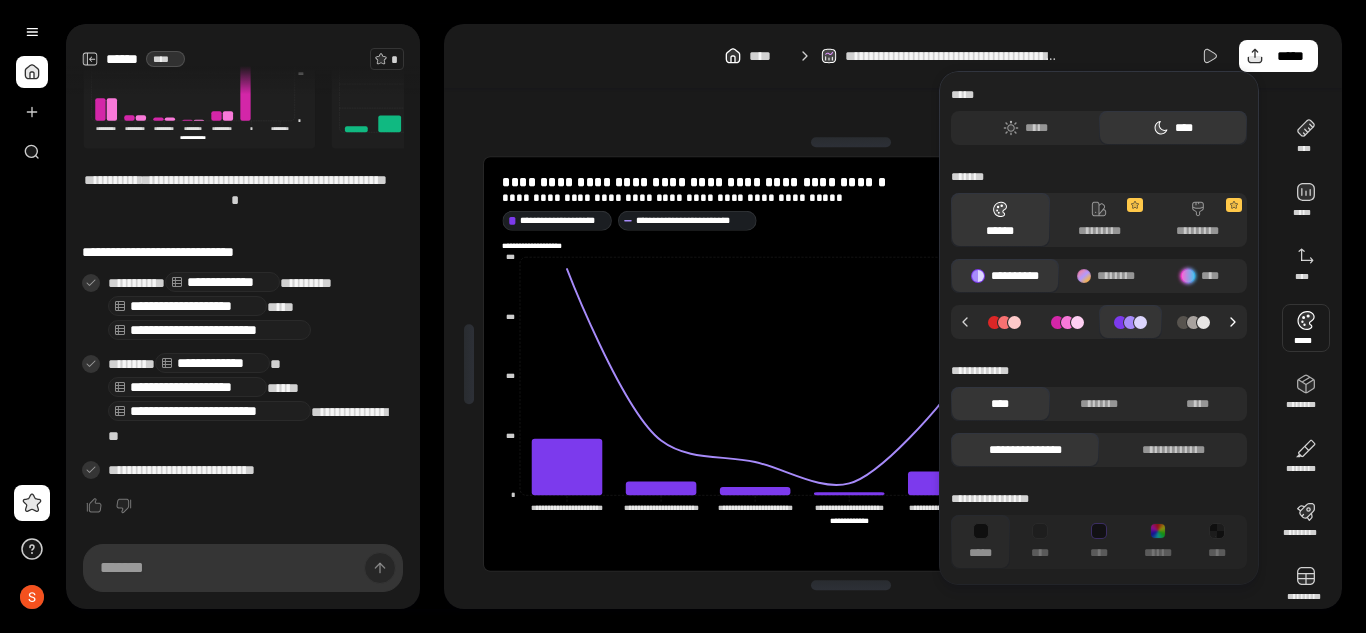 click 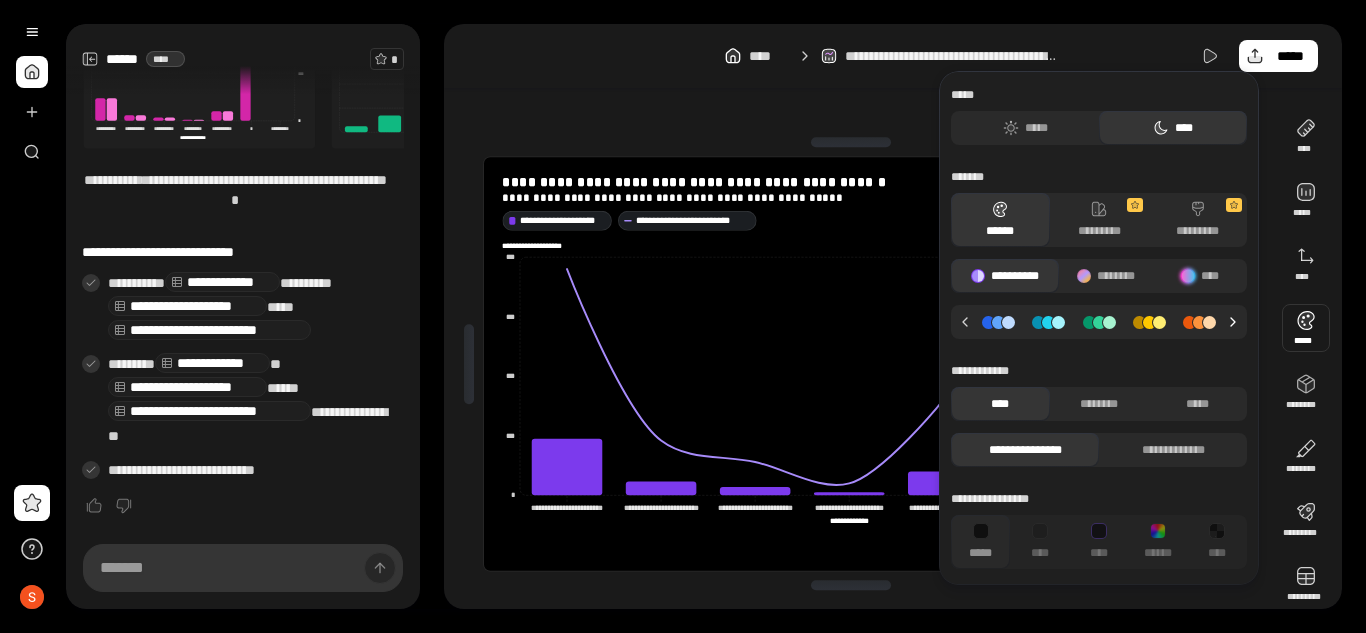 click 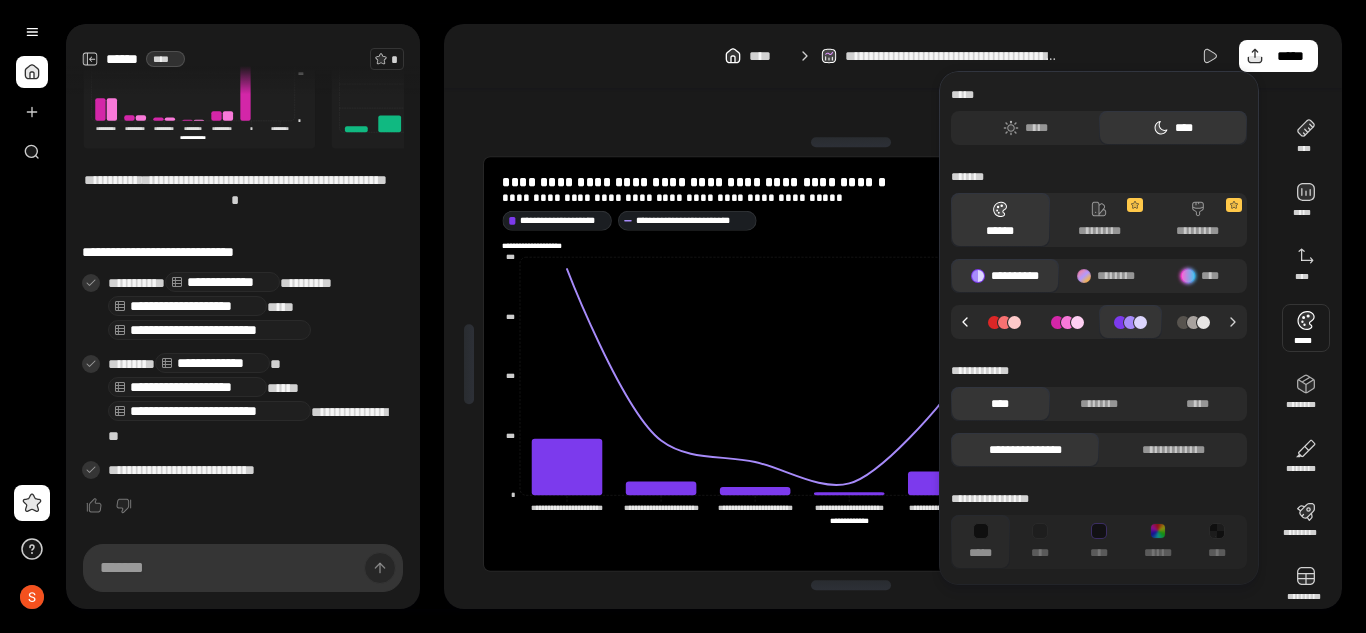 click 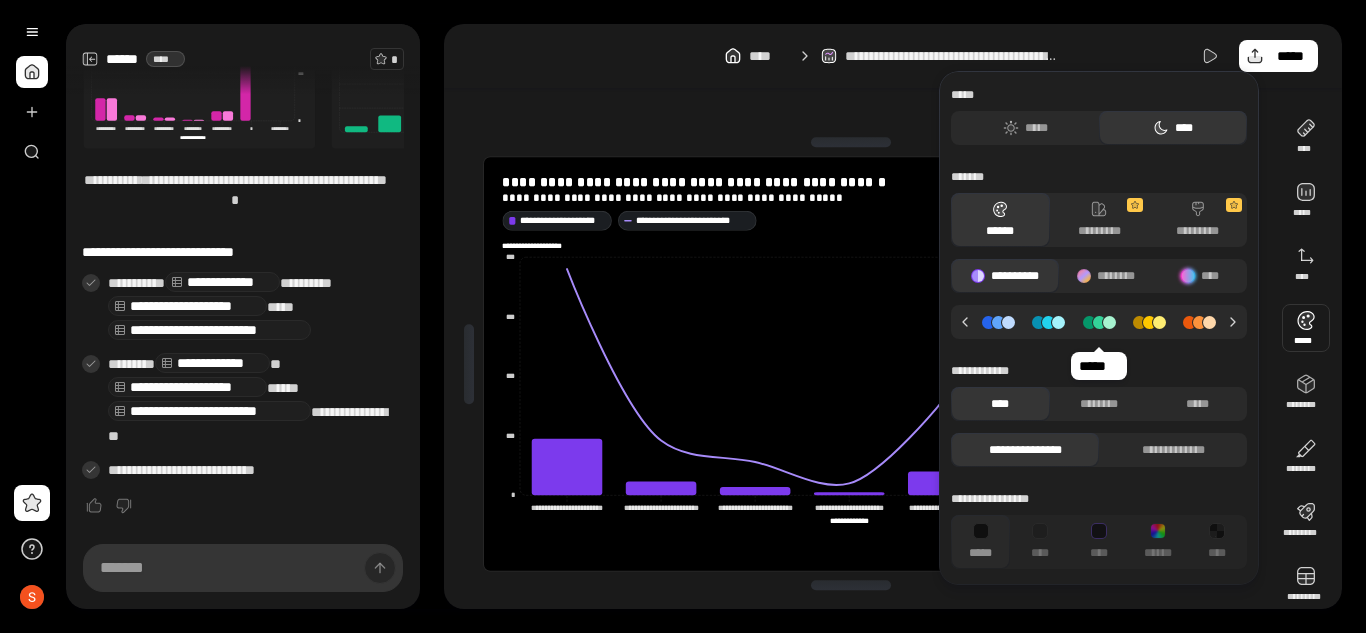 click 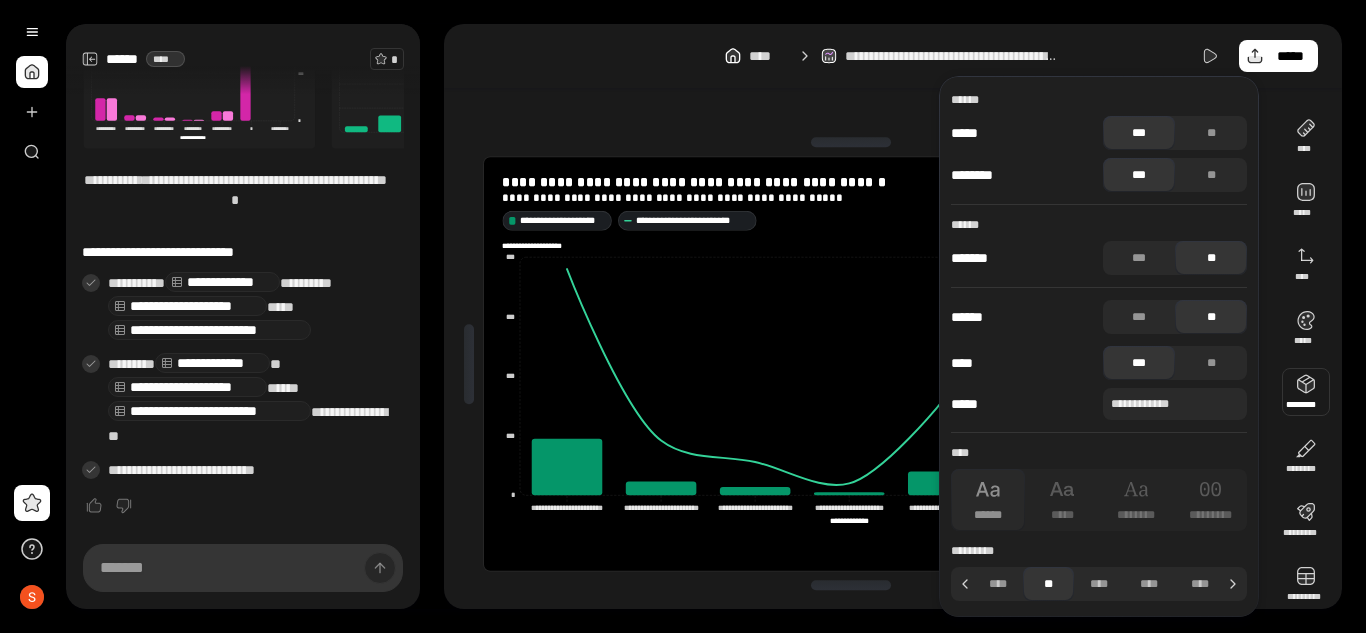click at bounding box center [1306, 392] 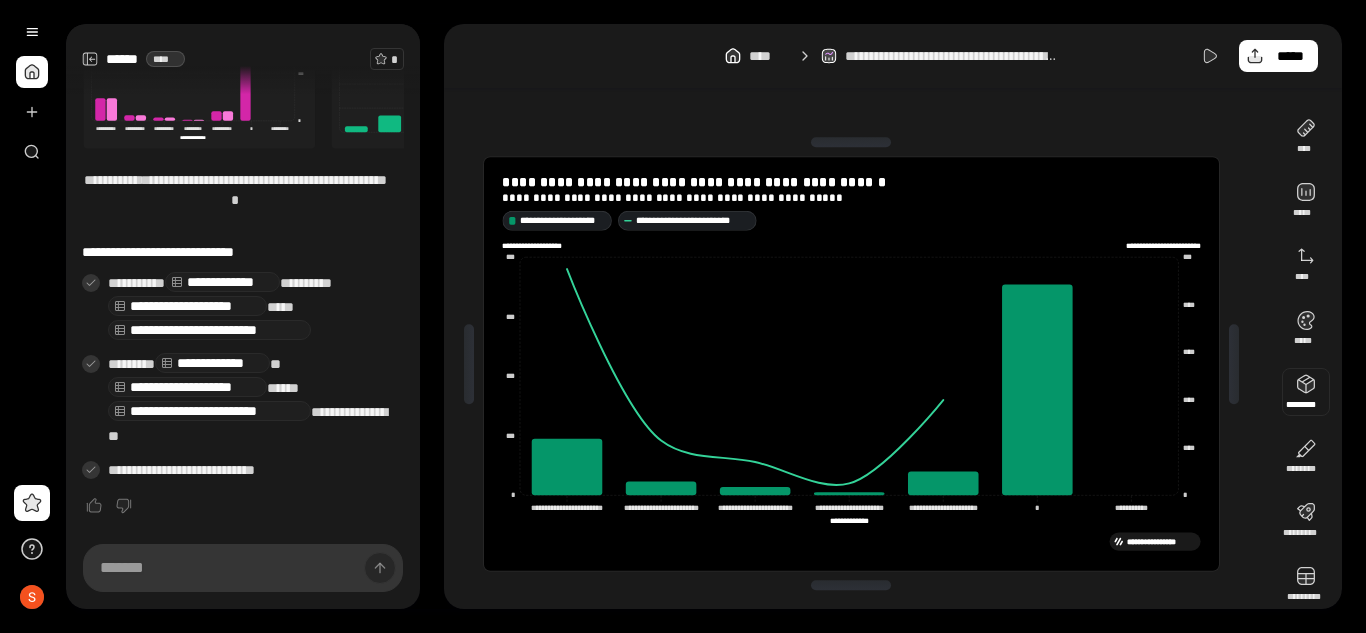click at bounding box center [1306, 392] 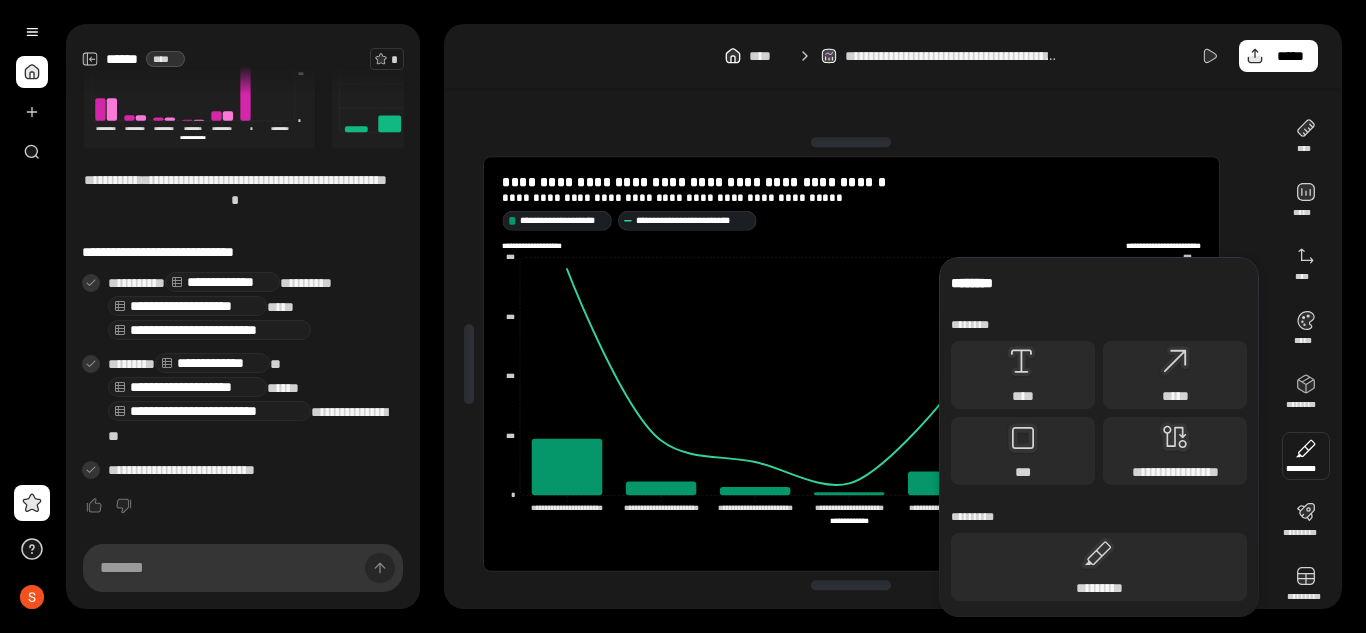 click at bounding box center (1306, 456) 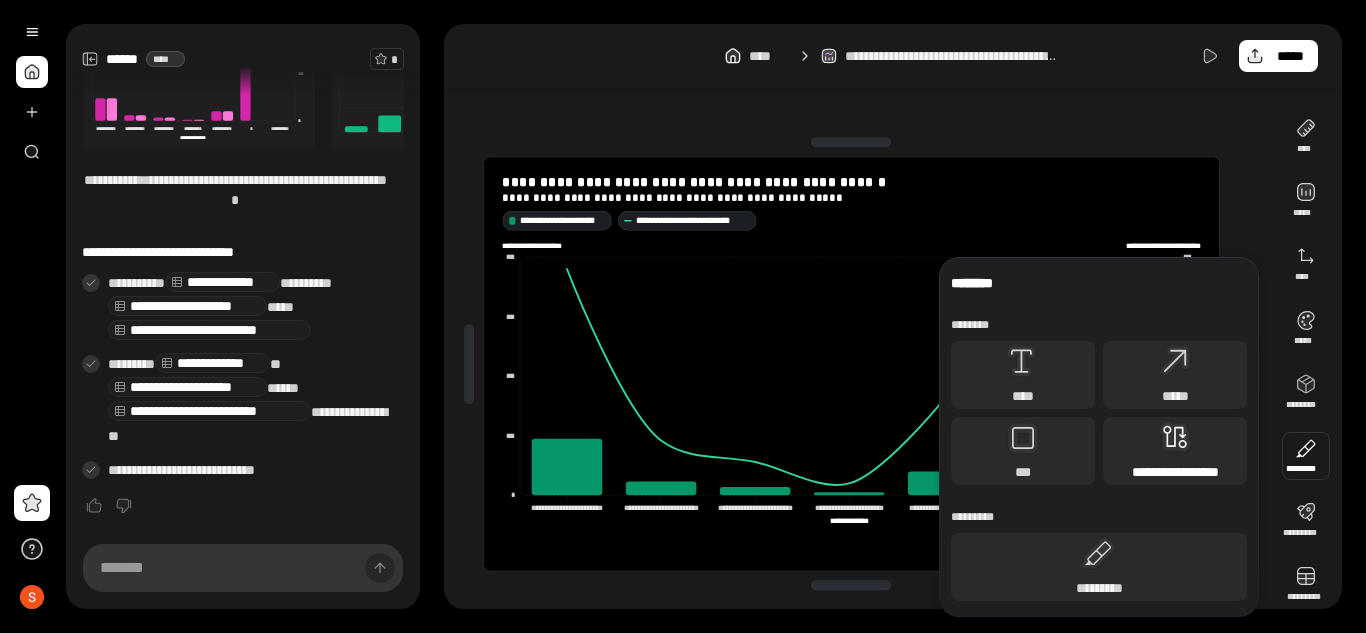 click 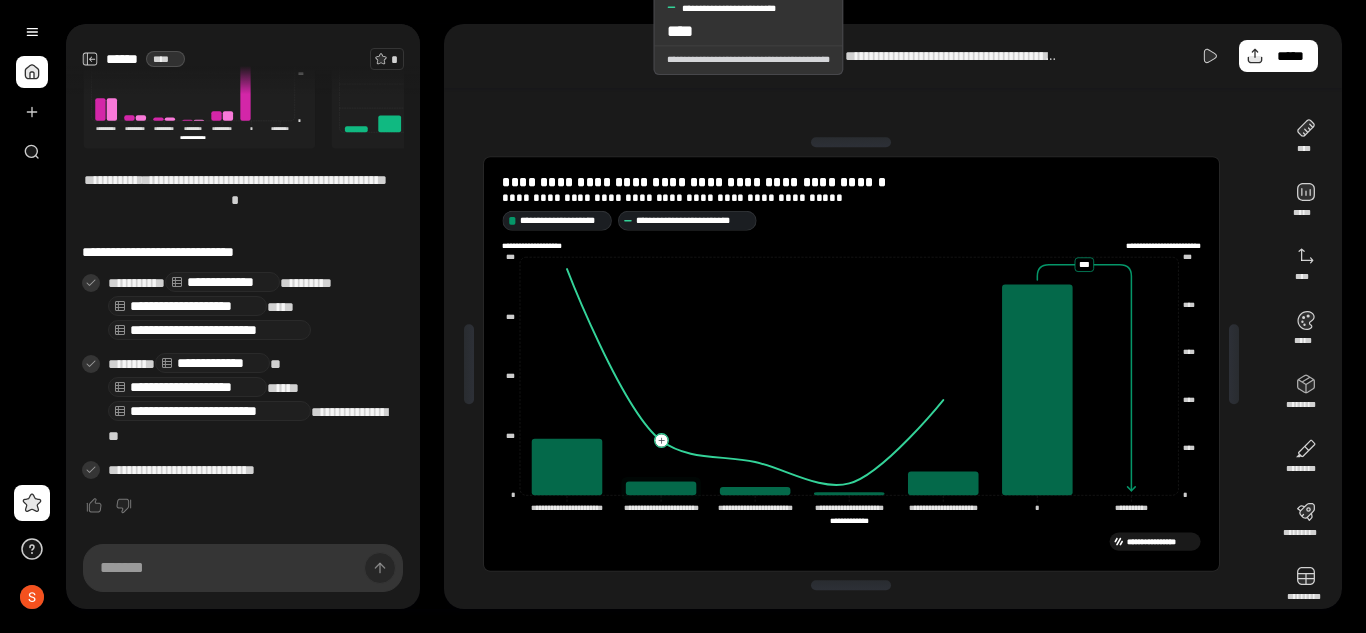 click 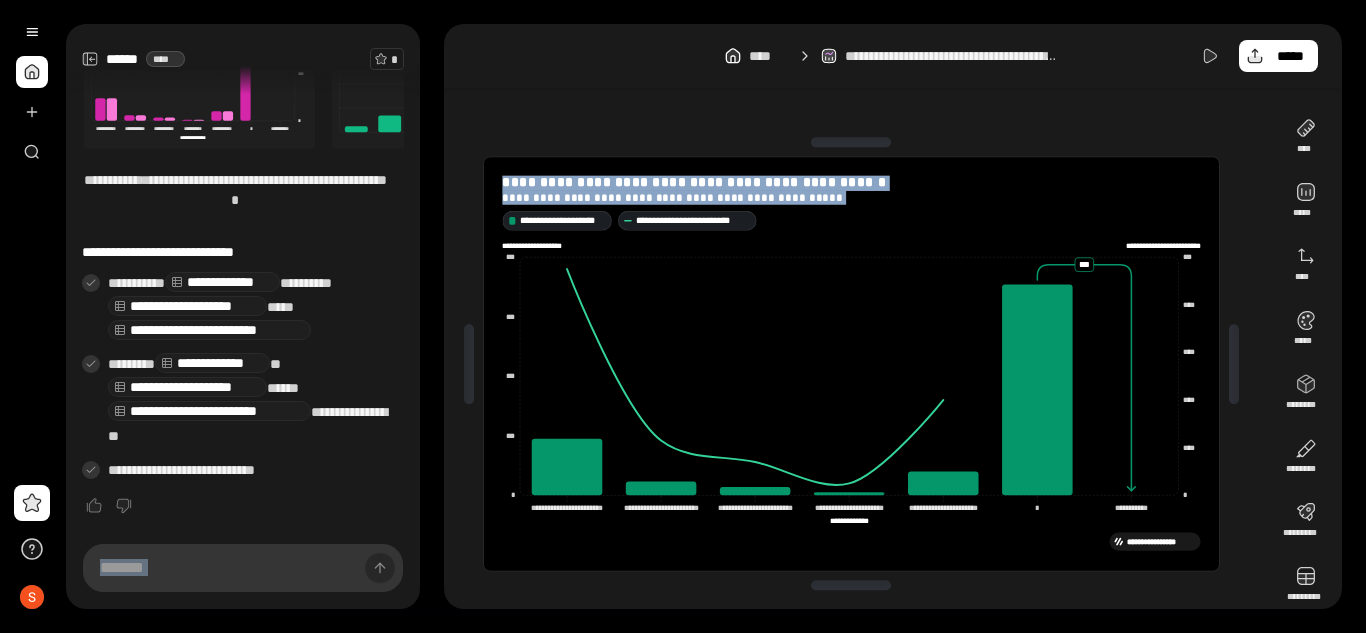 drag, startPoint x: 469, startPoint y: 140, endPoint x: 518, endPoint y: 163, distance: 54.129475 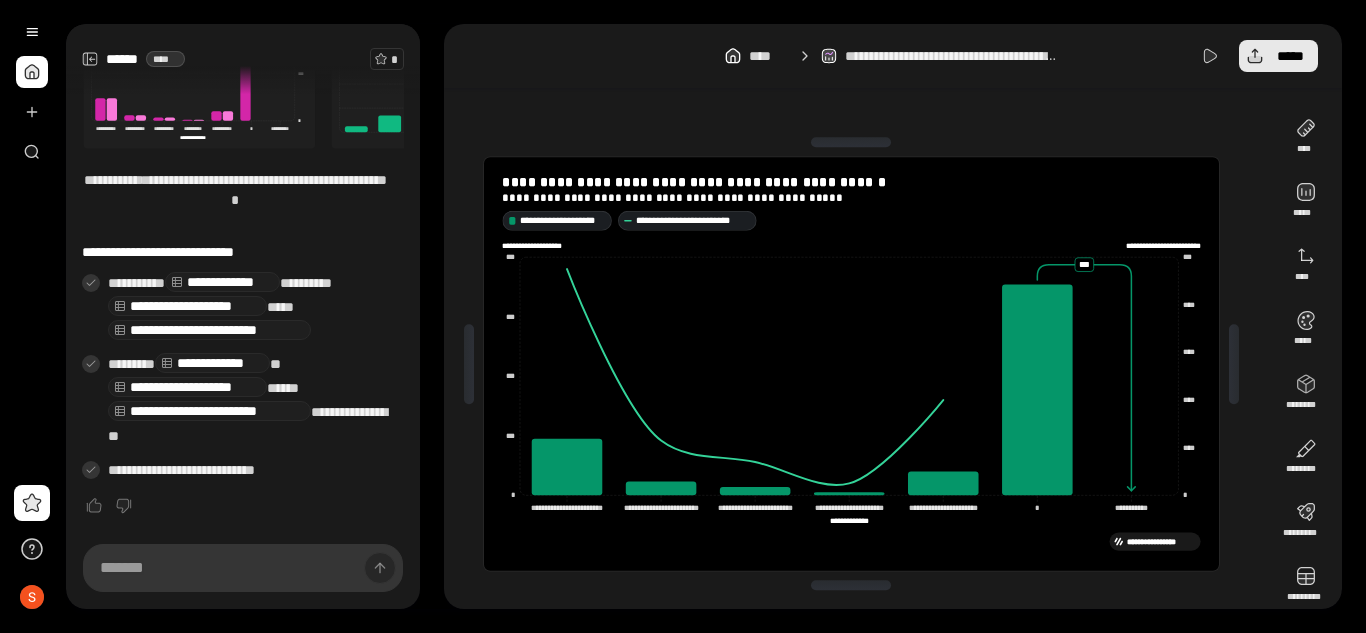 click on "*****" at bounding box center [1290, 56] 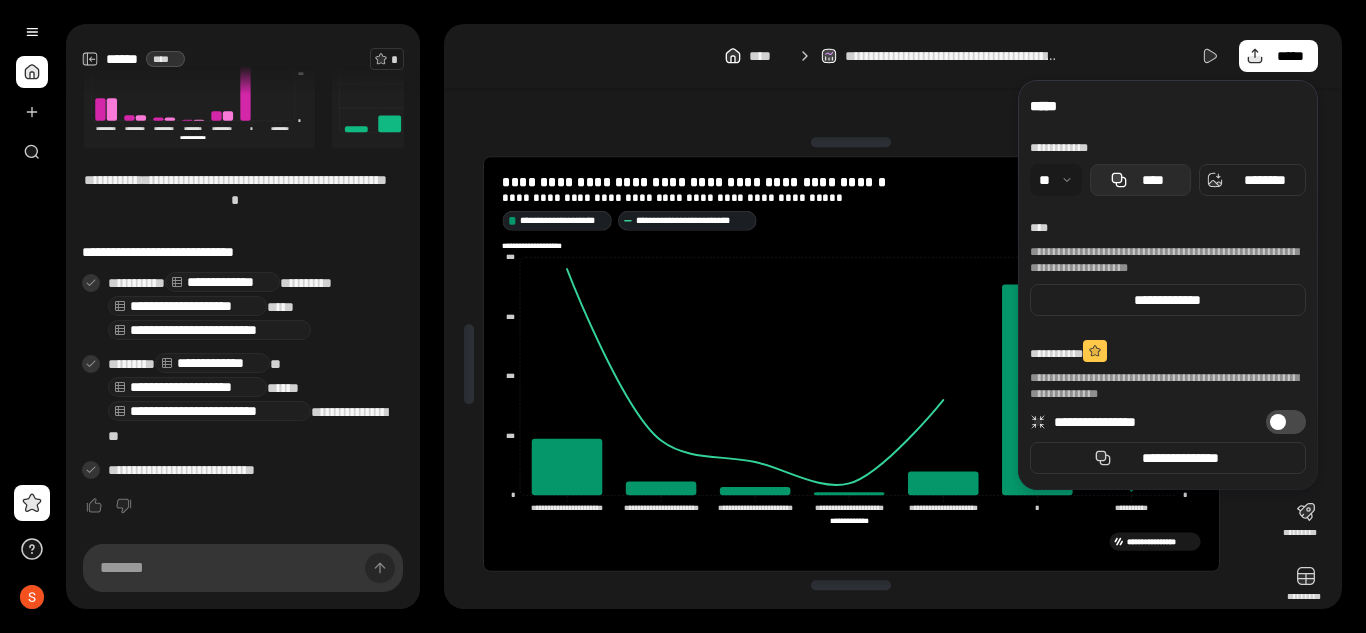 click on "****" at bounding box center [1140, 180] 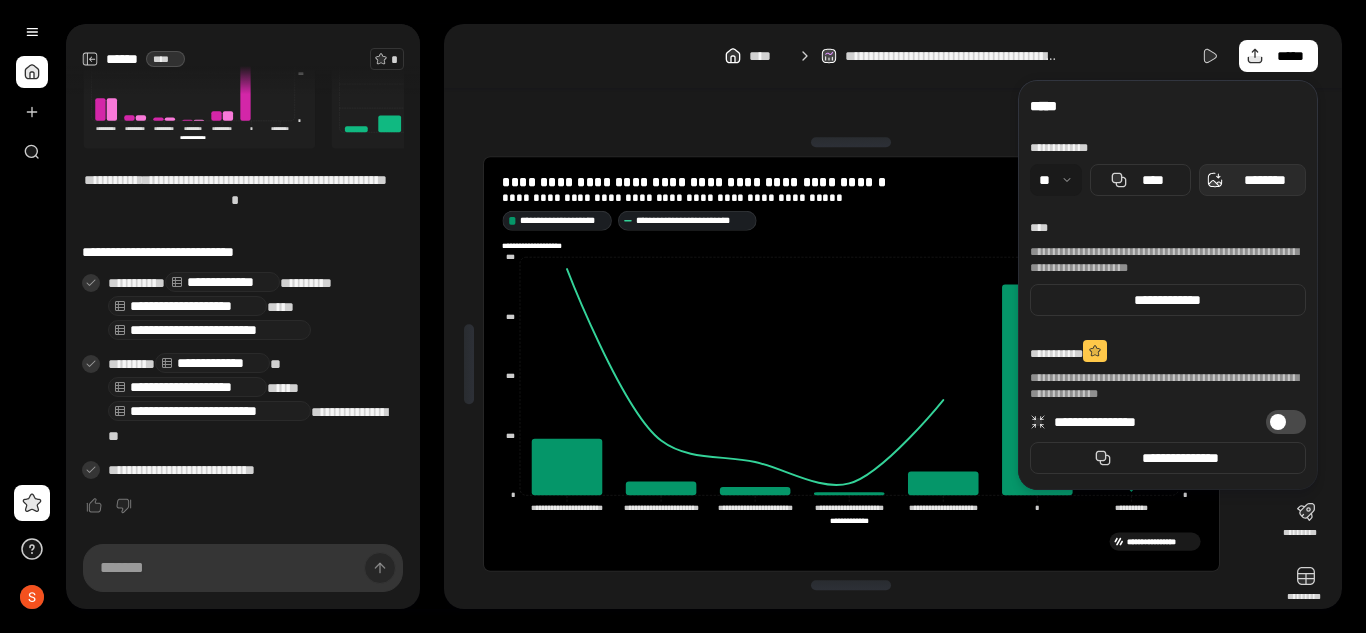 click on "********" at bounding box center (1264, 180) 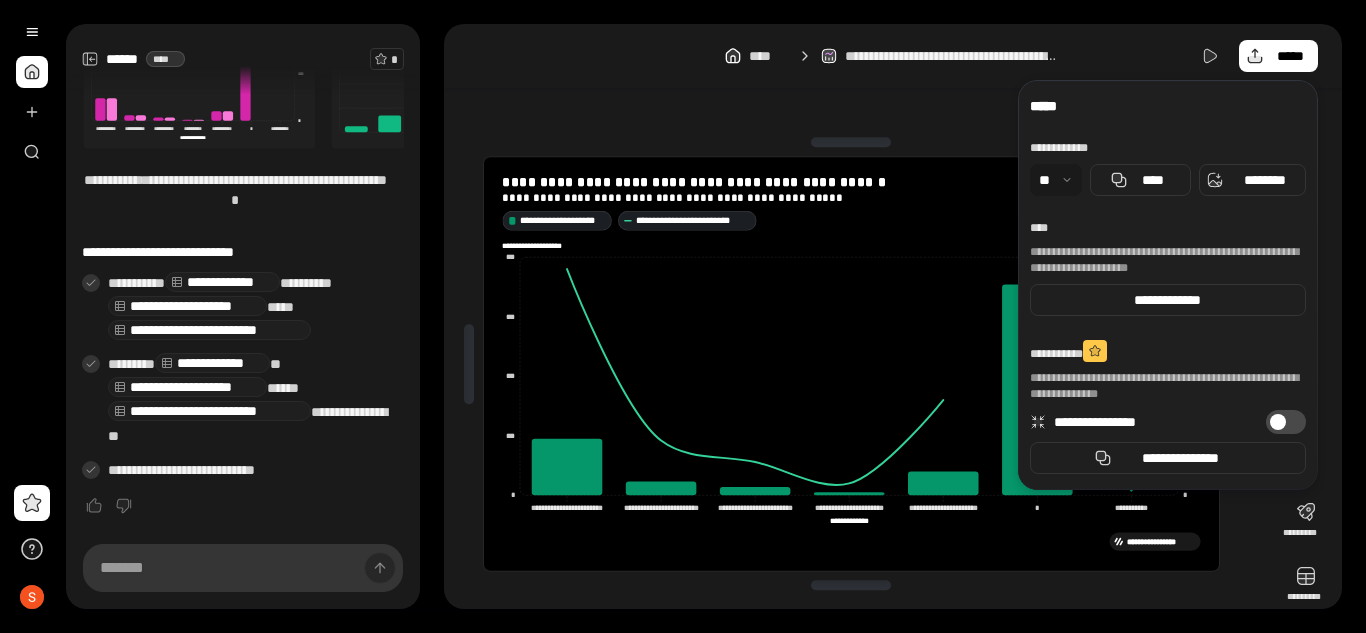click on "**********" at bounding box center (893, 56) 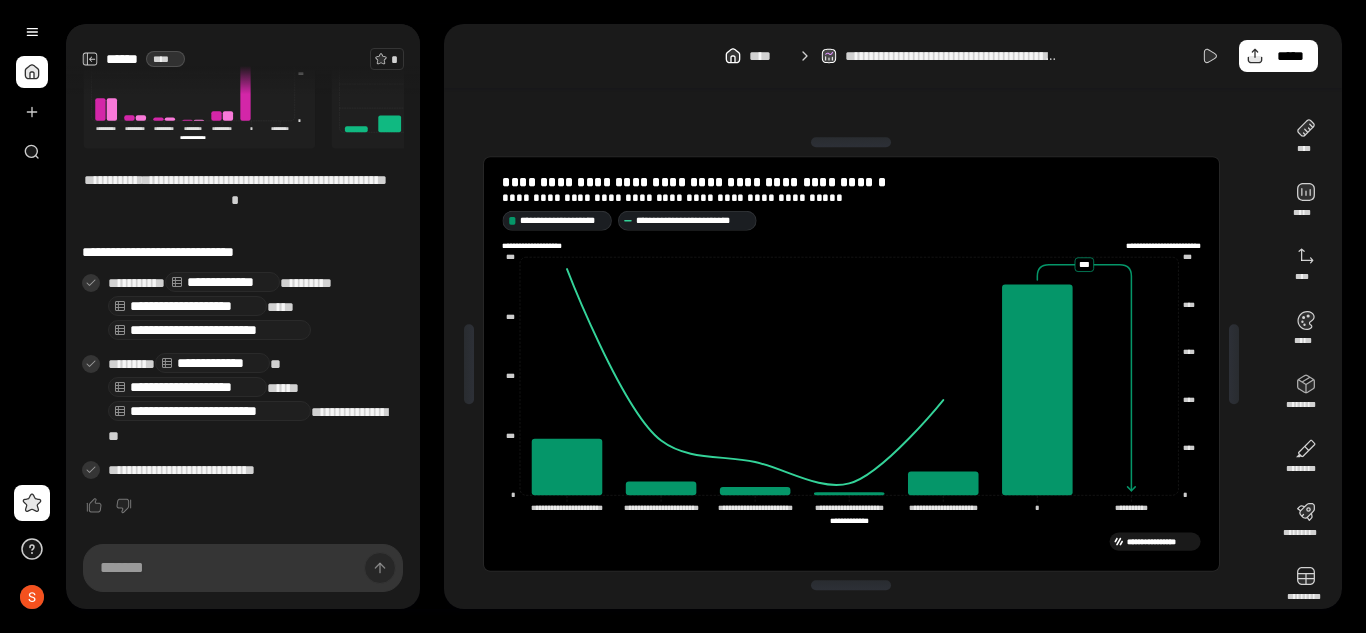 drag, startPoint x: 454, startPoint y: 117, endPoint x: 1226, endPoint y: 557, distance: 888.5854 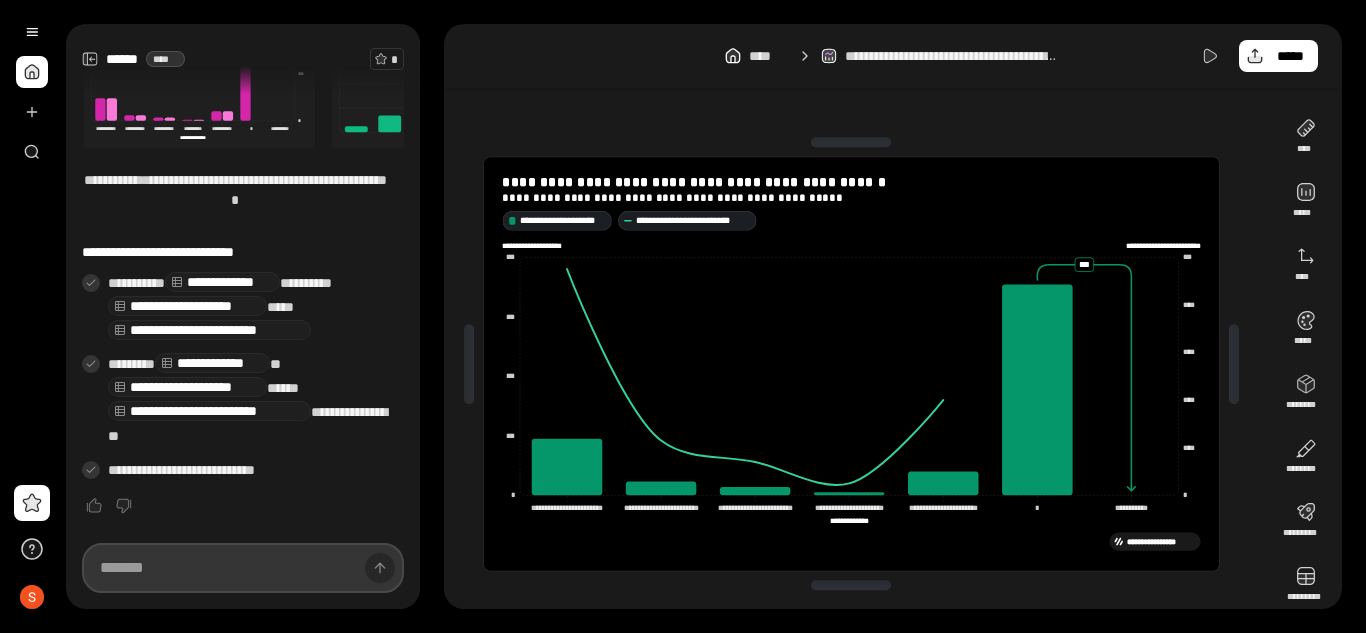 click at bounding box center (243, 568) 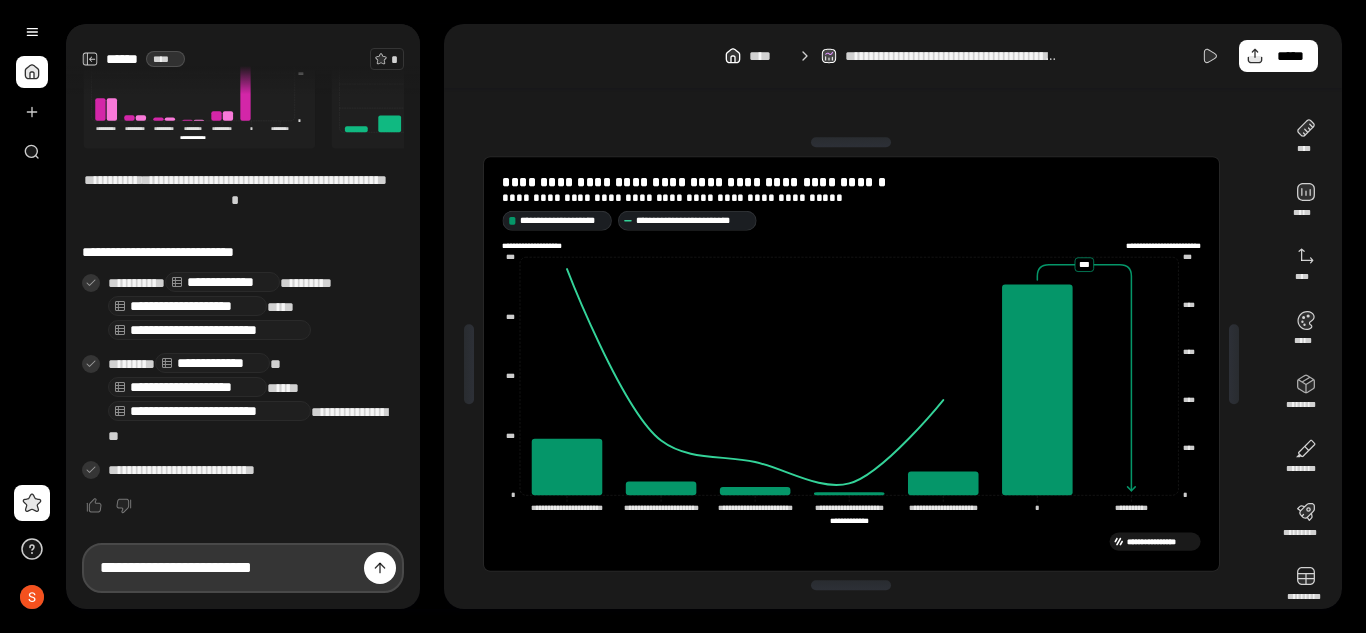 type on "**********" 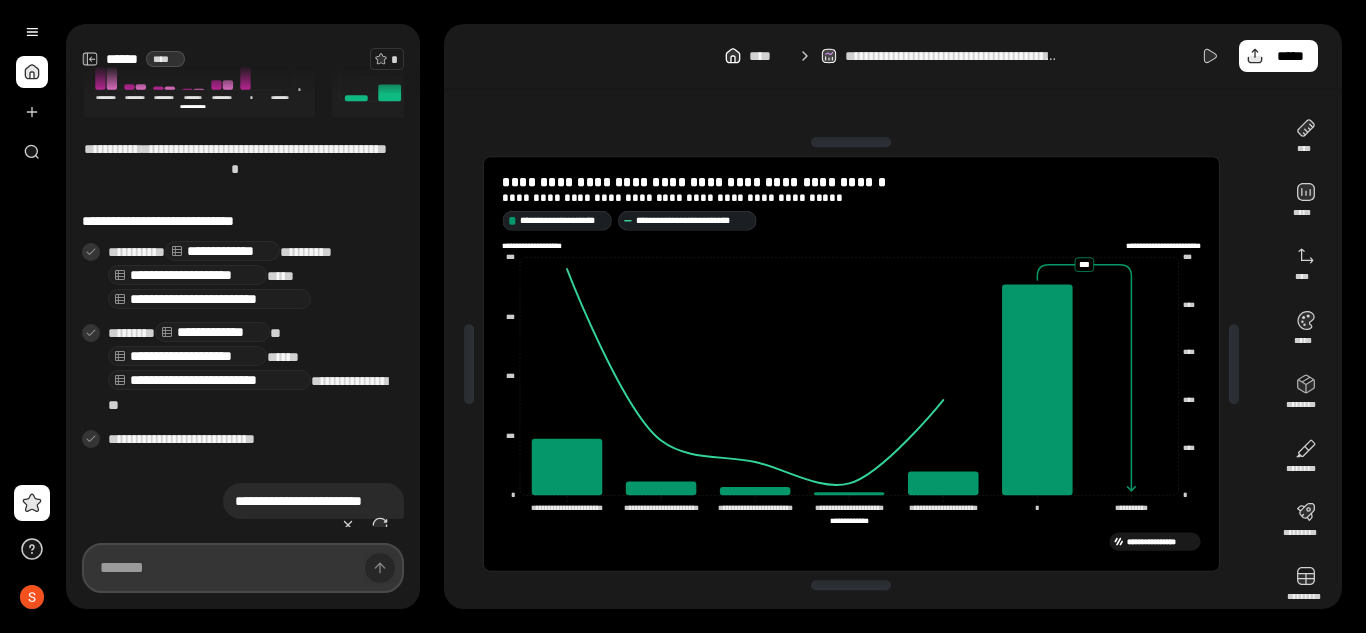 scroll, scrollTop: 349, scrollLeft: 0, axis: vertical 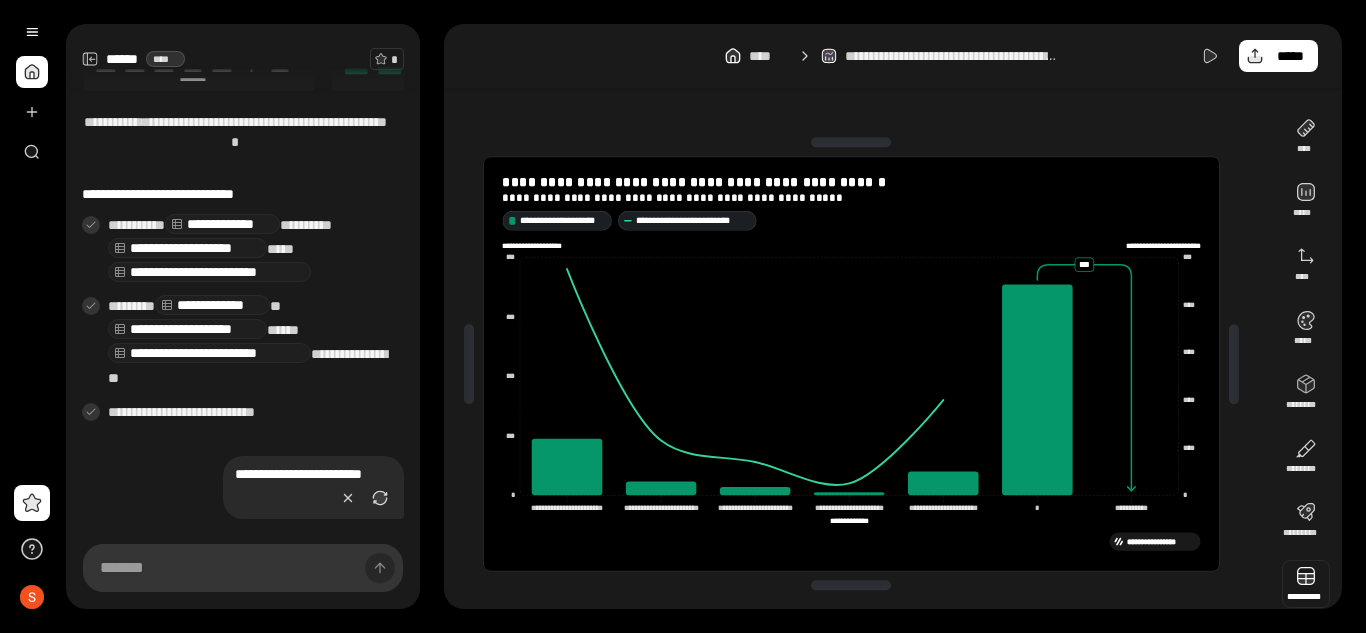 click at bounding box center [1306, 584] 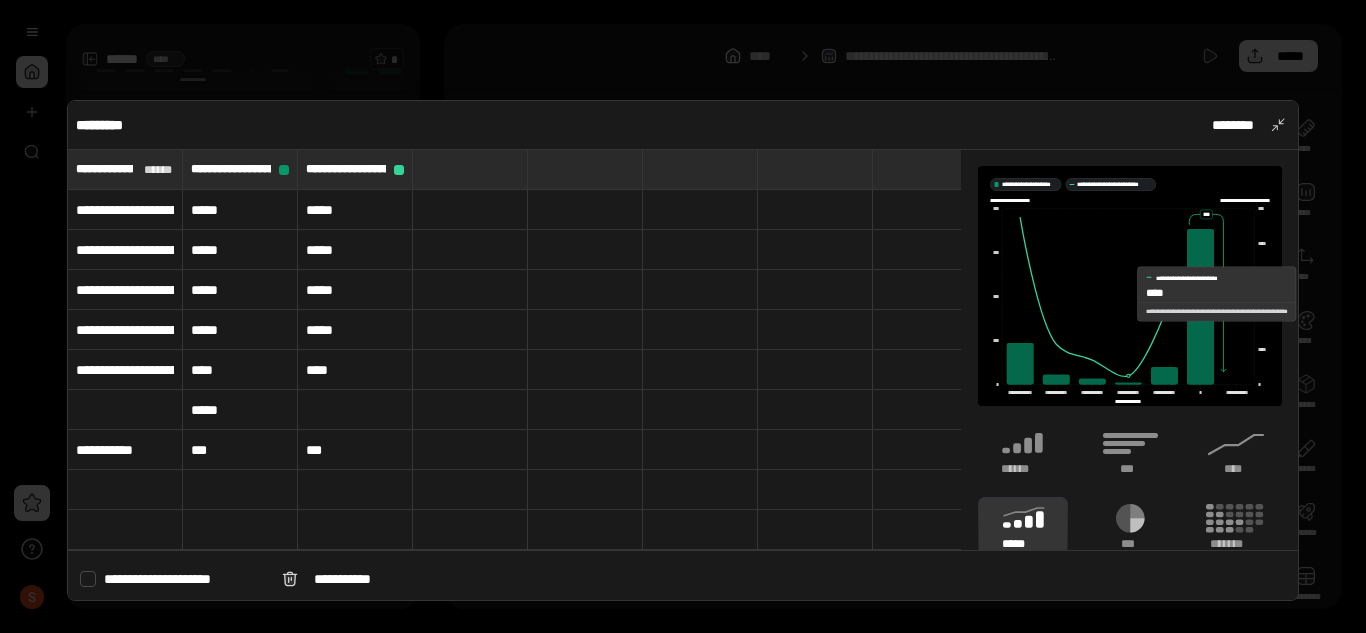 click 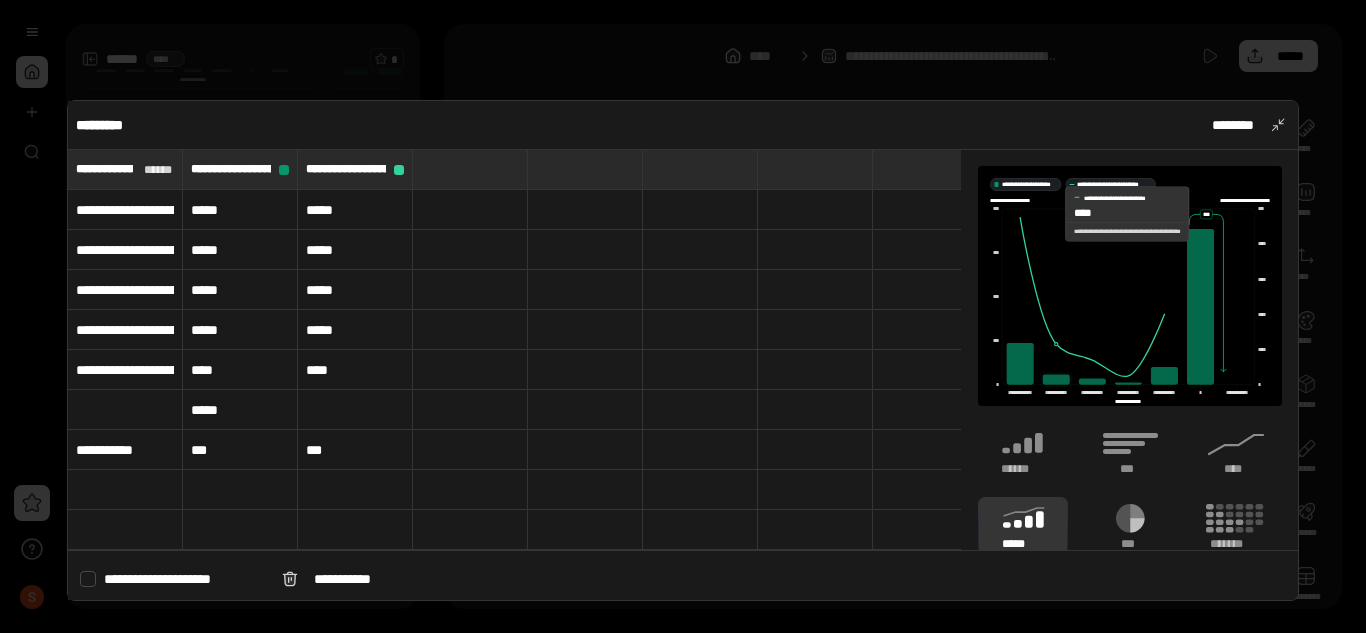 click 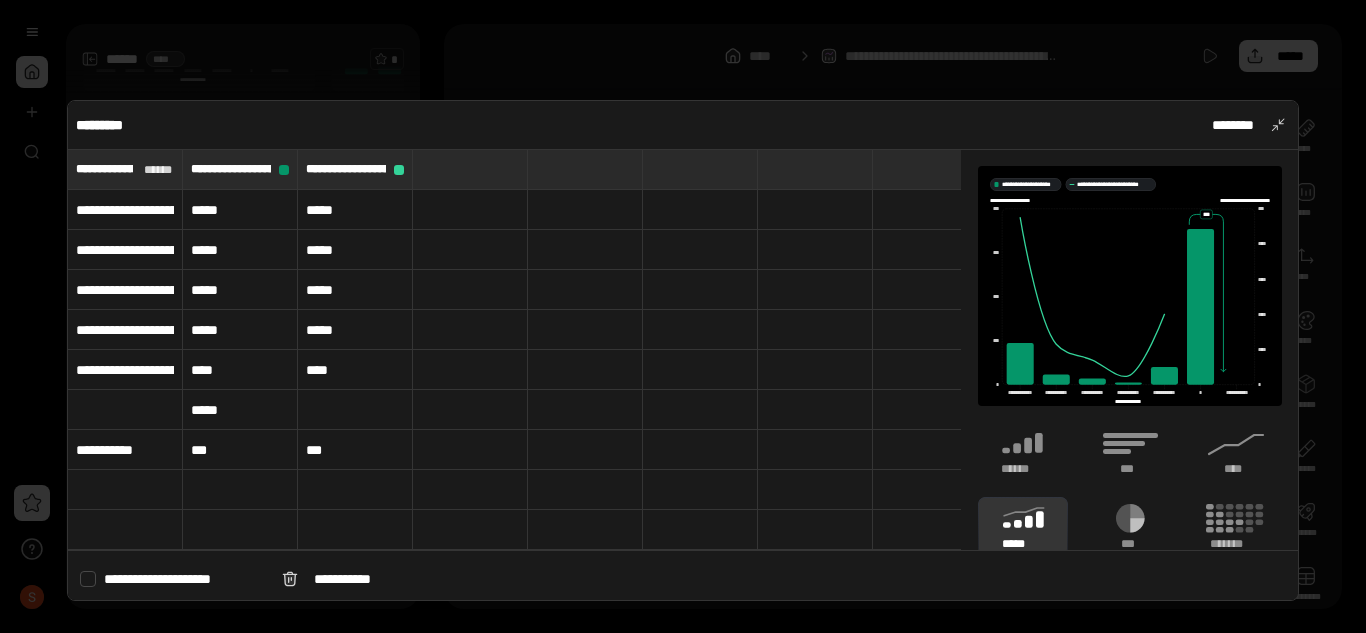 drag, startPoint x: 1259, startPoint y: 184, endPoint x: 1072, endPoint y: 380, distance: 270.89667 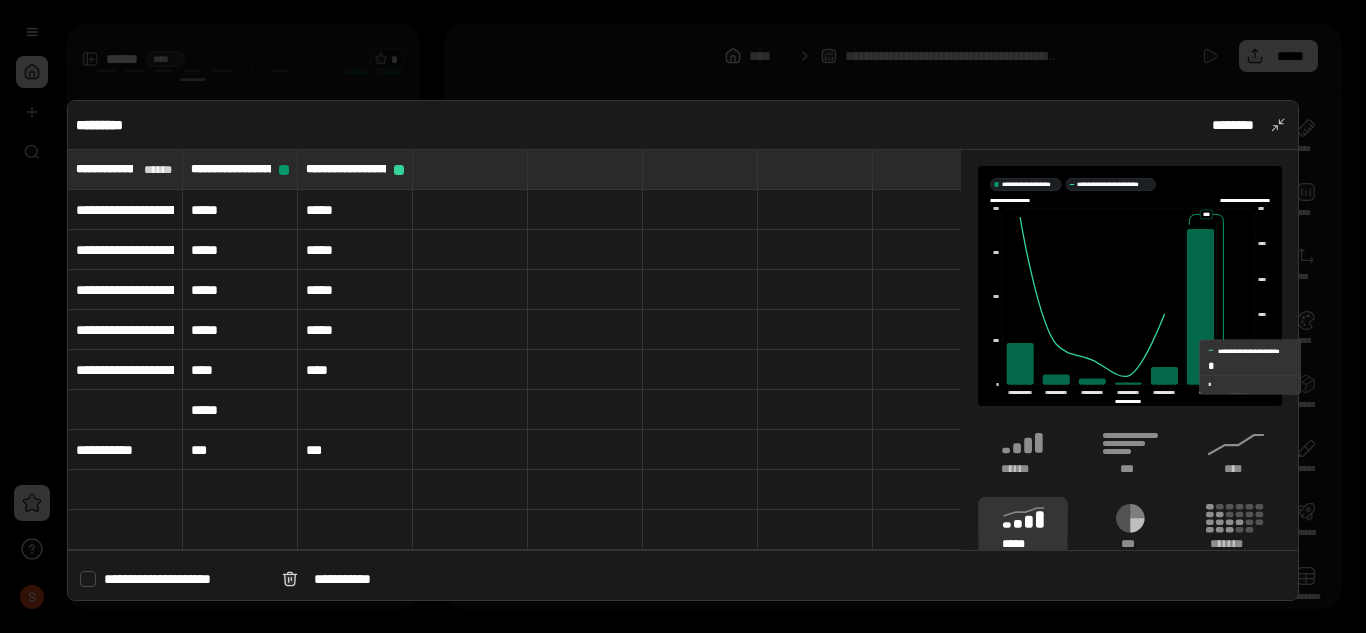 scroll, scrollTop: 240, scrollLeft: 0, axis: vertical 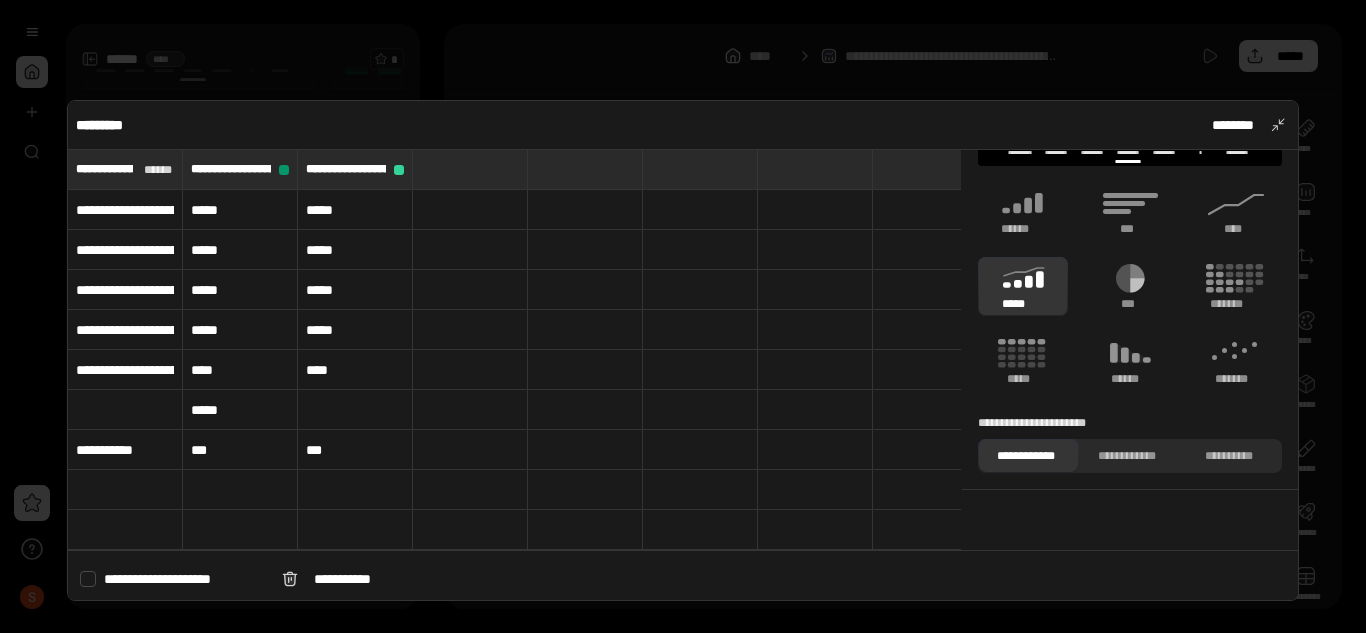 click on "********* ********" at bounding box center (682, 125) 